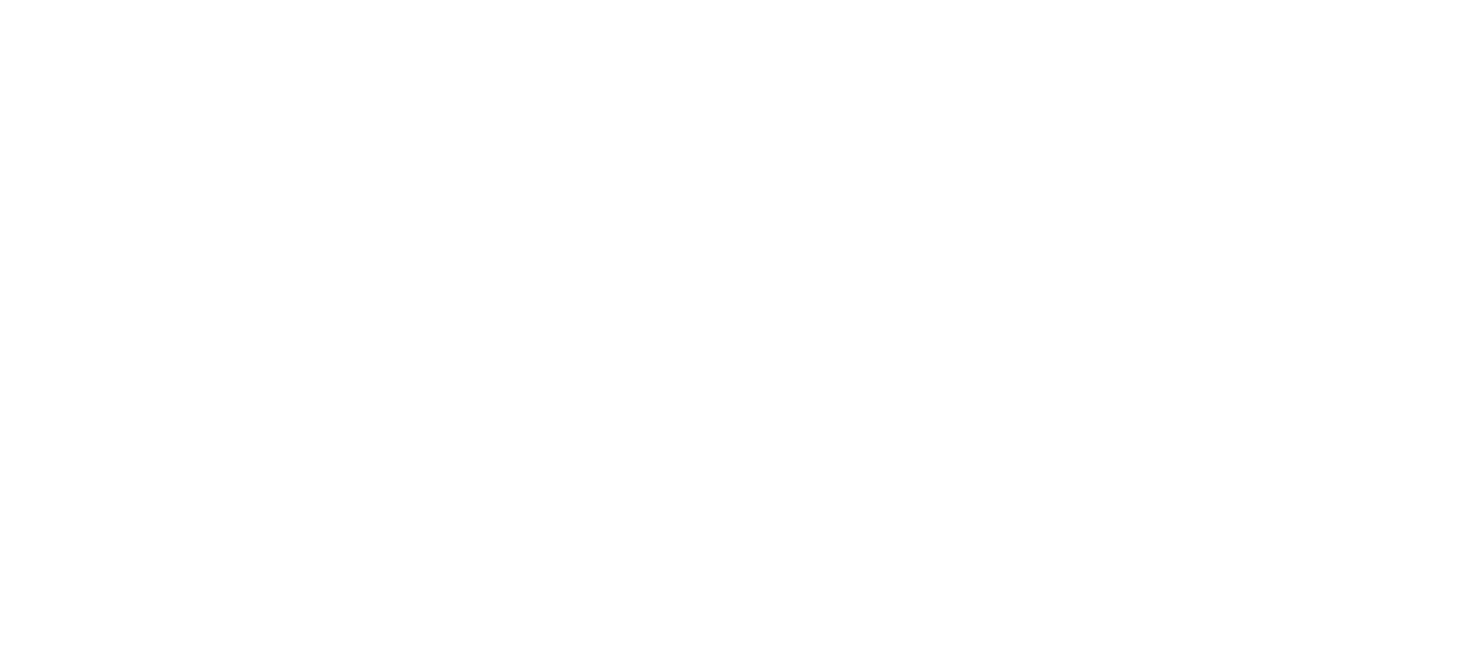 scroll, scrollTop: 0, scrollLeft: 0, axis: both 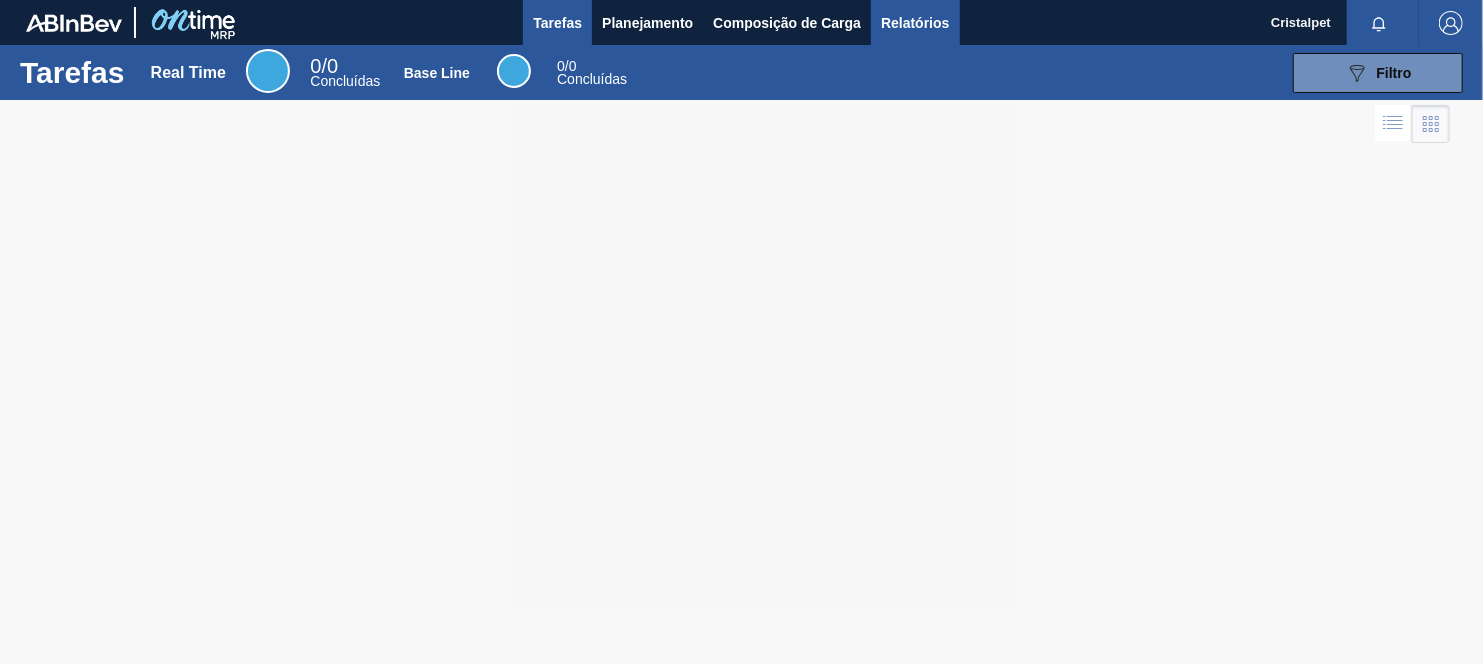 click on "Relatórios" at bounding box center (915, 23) 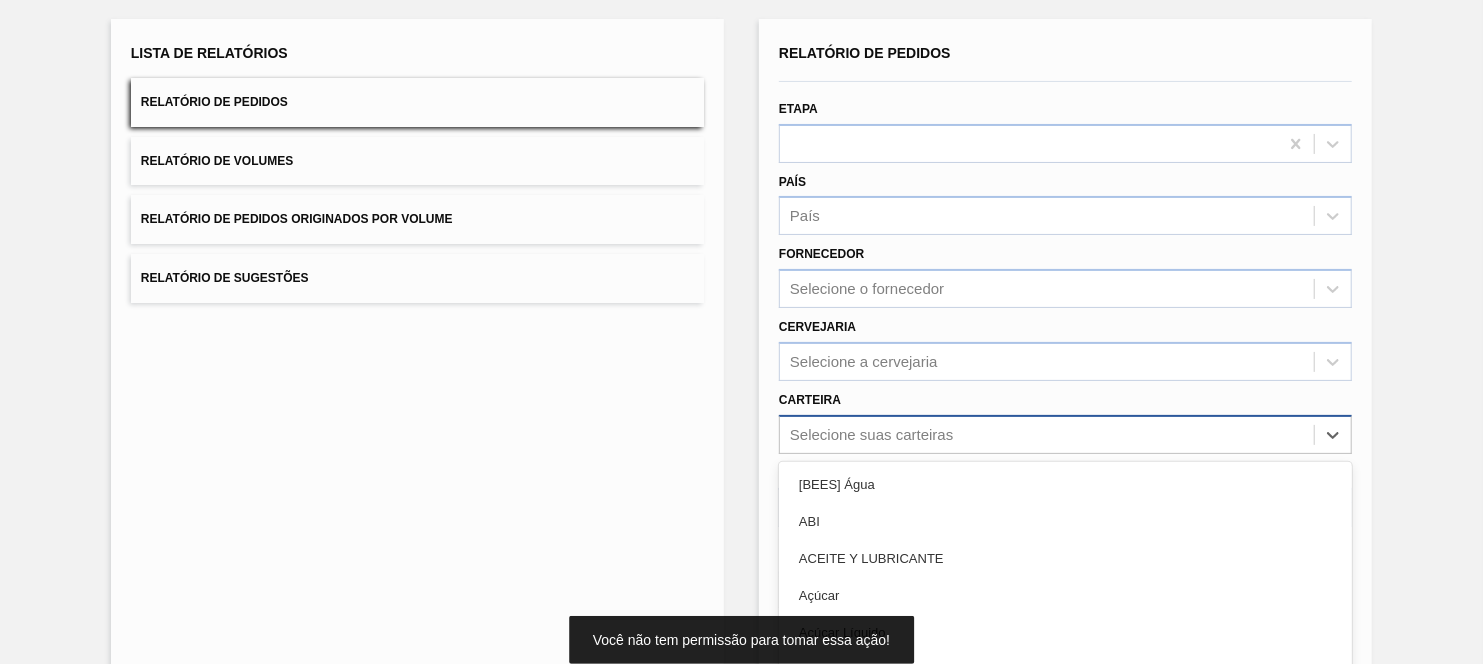 click on "option ABI focused, 2 of 101. 101 results available. Use Up and Down to choose options, press Enter to select the currently focused option, press Escape to exit the menu, press Tab to select the option and exit the menu. Selecione suas carteiras [BEES] Água ABI ACEITE Y LUBRICANTE Açúcar Açúcar Líquido Açúcar Mascavo ADITIVO, TINTA Adjuntos AGENTES DE FILTRACION Air Bag Alça Alcool Etil Antioxidante Areia Aroma Aromas Aveia Azúcar Azúcar BO AZUCAR PY Bag in Box Bananada BARNIZ Barril Base Base Alcoólica Blister Bobina Bobina Alumínio Bobina Papel BOTELLAS NO RETORNABLES Cachaça BEES Café Caixa Cartão Caixa Papelão CAJA DE CARTÓN CORRUGADO Cal Cantoneira Cantoneira Papelão Canudo CARAMELO & COLORANTE Cartonado CARTUCHOS Carvão Mineral Casca de Laranja Chapa Coating coco Coentro Cola Colageno COLORANTE Composto Vedante Concentrado Concentrado alcoólico CONCENTRADOS Container IBC Corante Corda CORRUGADOS CUERPO DE LATA Encarte Enzima ENZIMAS Etiqueta Etiqueta Autoadesiva ETIQUETAS DE PAPEL" at bounding box center (1065, 434) 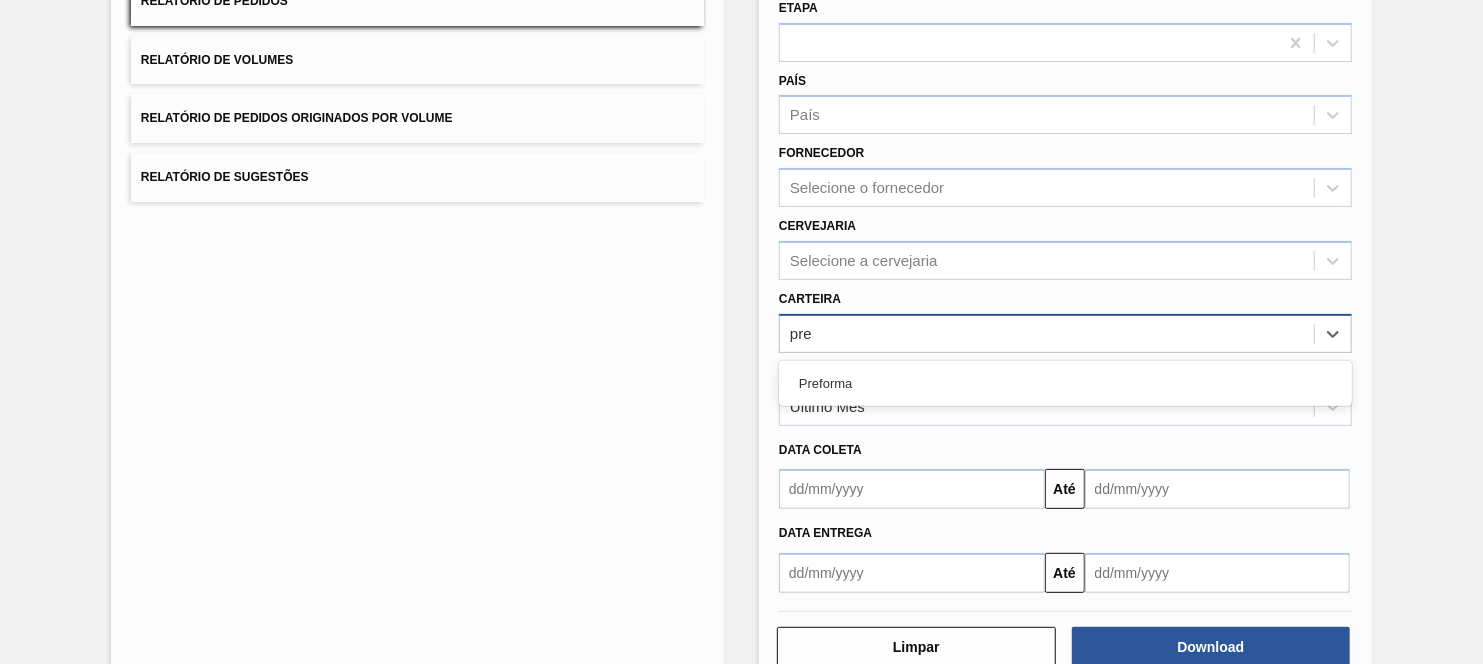 type on "pref" 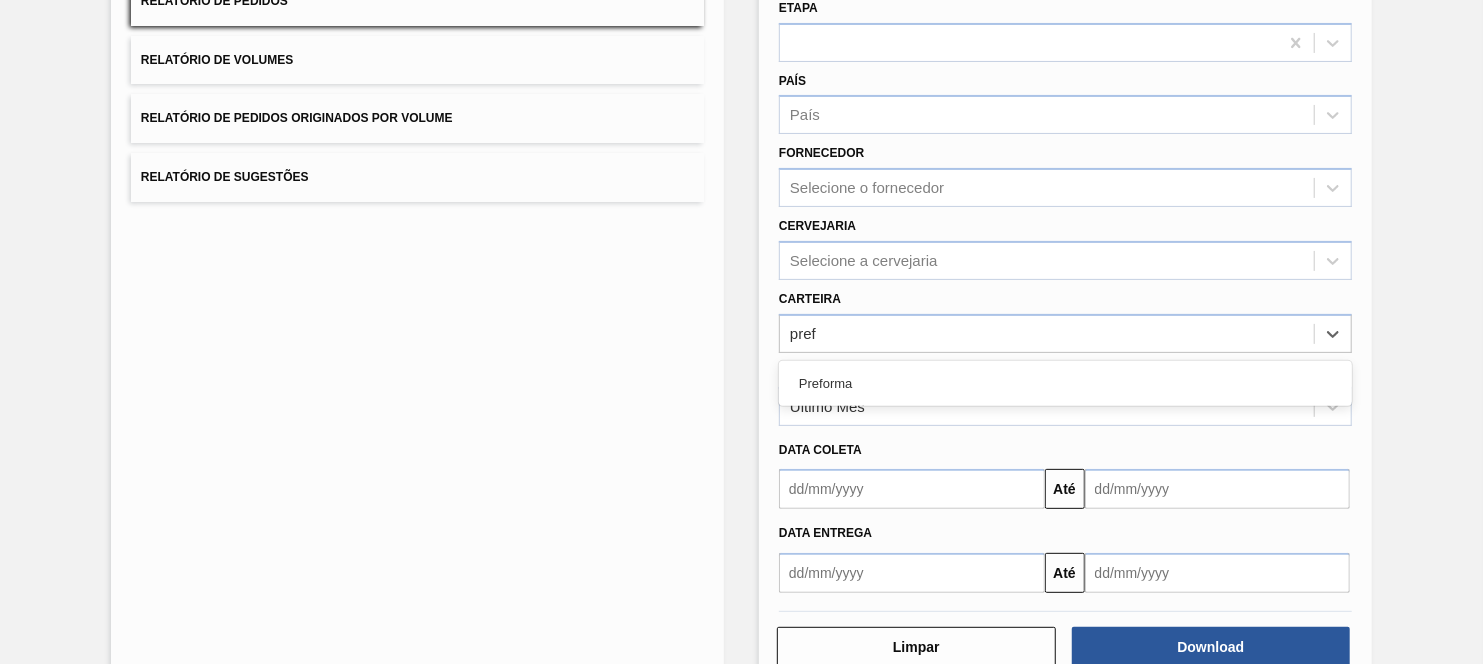 drag, startPoint x: 845, startPoint y: 387, endPoint x: 853, endPoint y: 367, distance: 21.540659 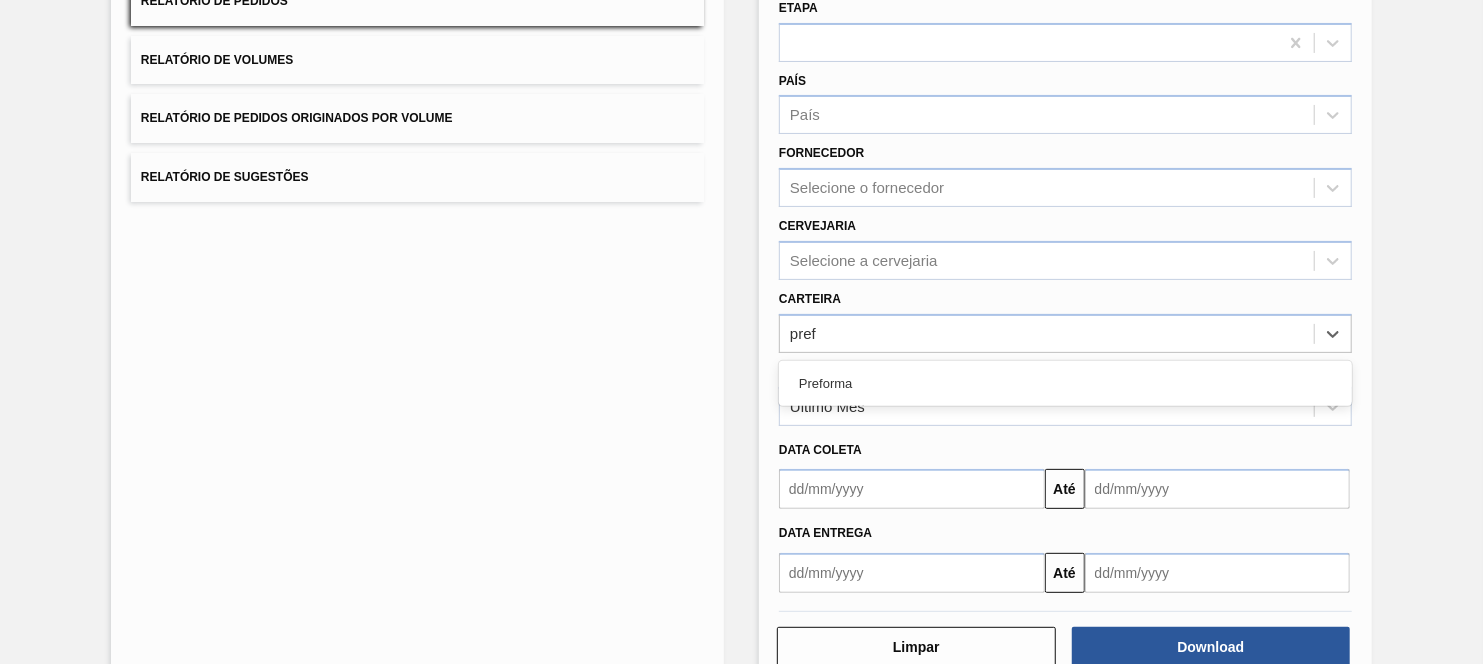 click on "Preforma" at bounding box center [1065, 383] 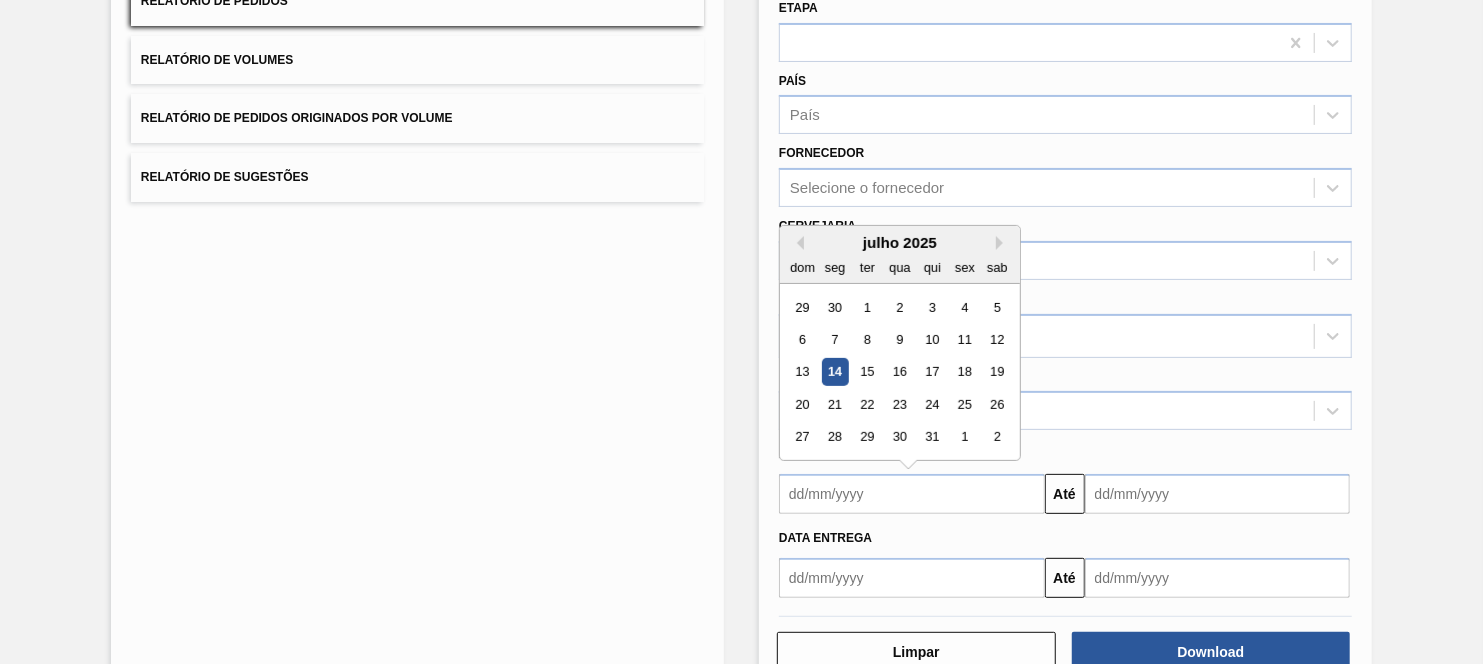 click at bounding box center [912, 494] 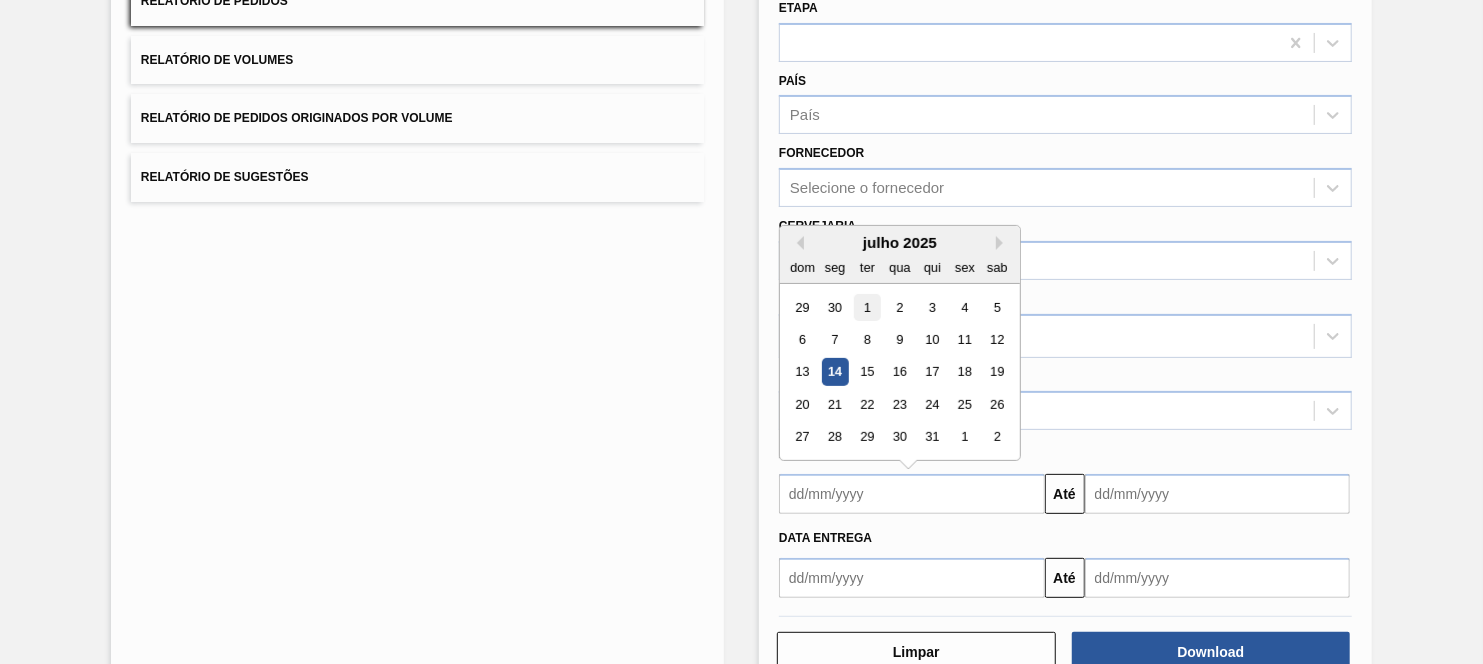 click on "1" at bounding box center [867, 307] 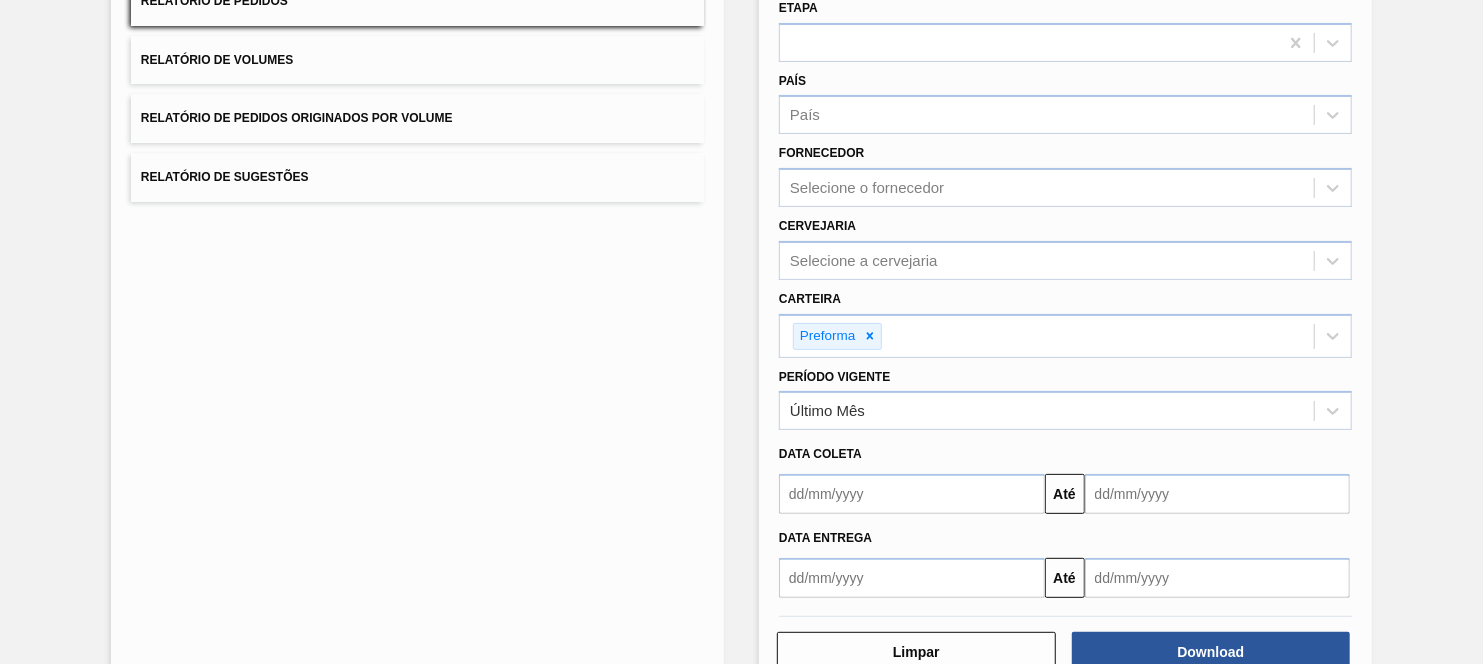 type on "01/07/2025" 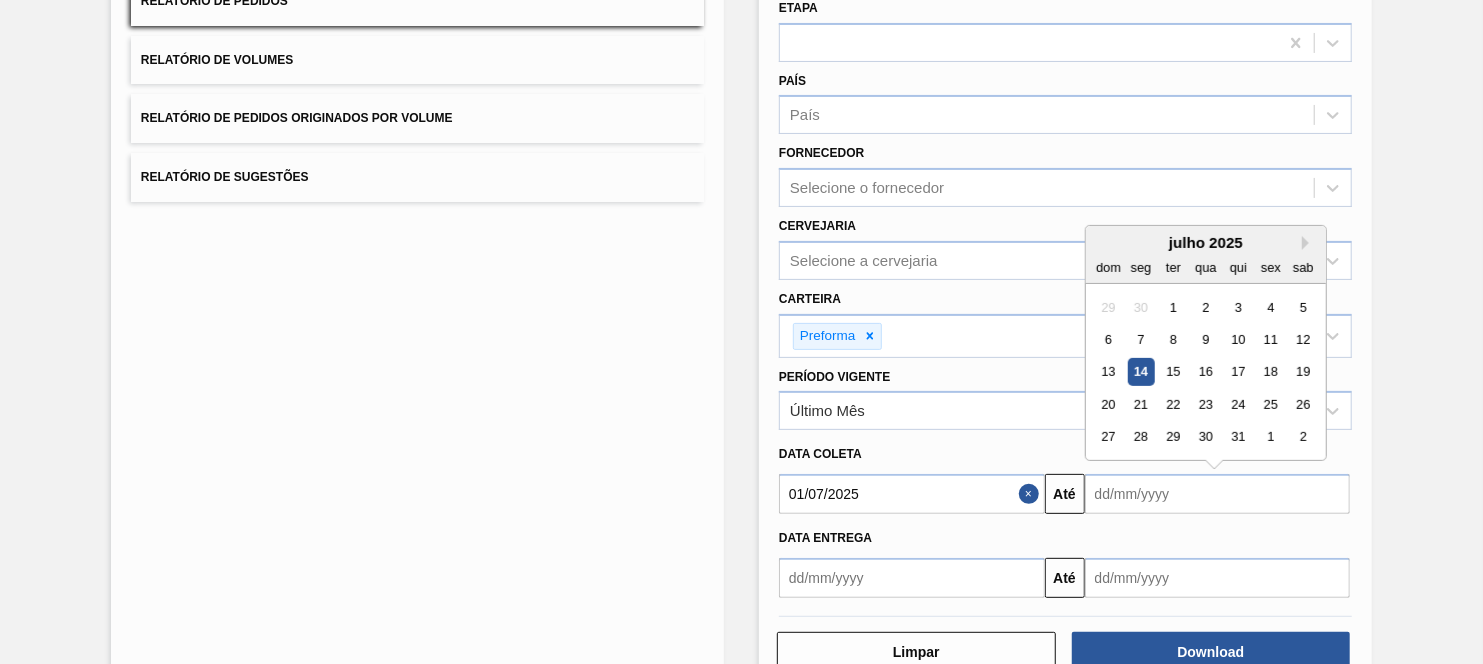 click at bounding box center [1218, 494] 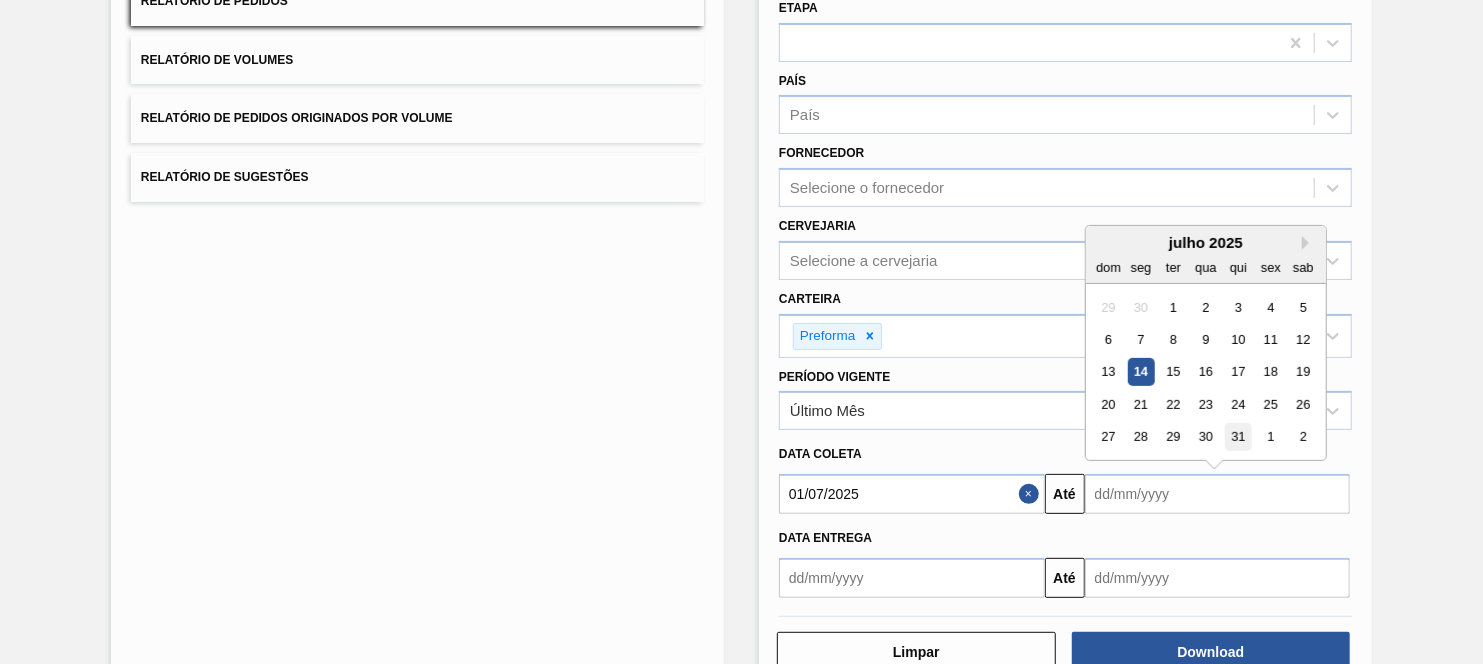 click on "31" at bounding box center (1238, 437) 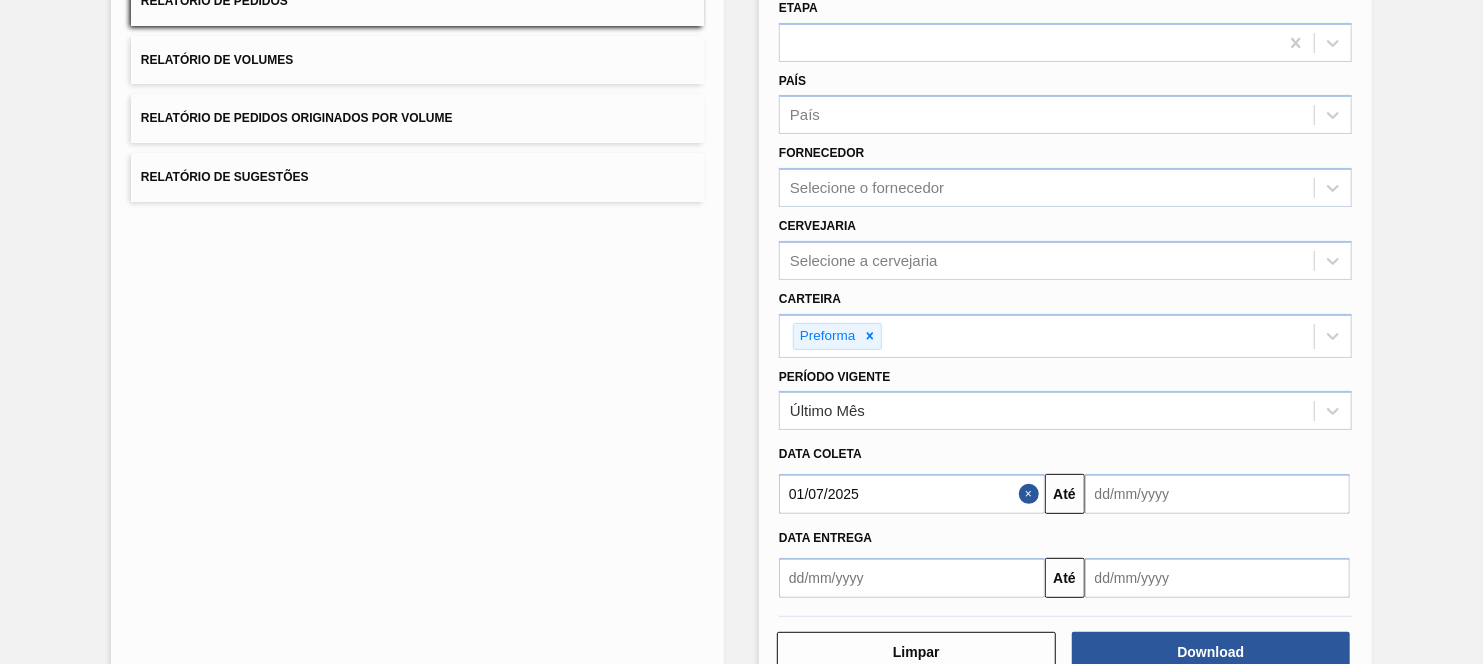 type on "31/07/2025" 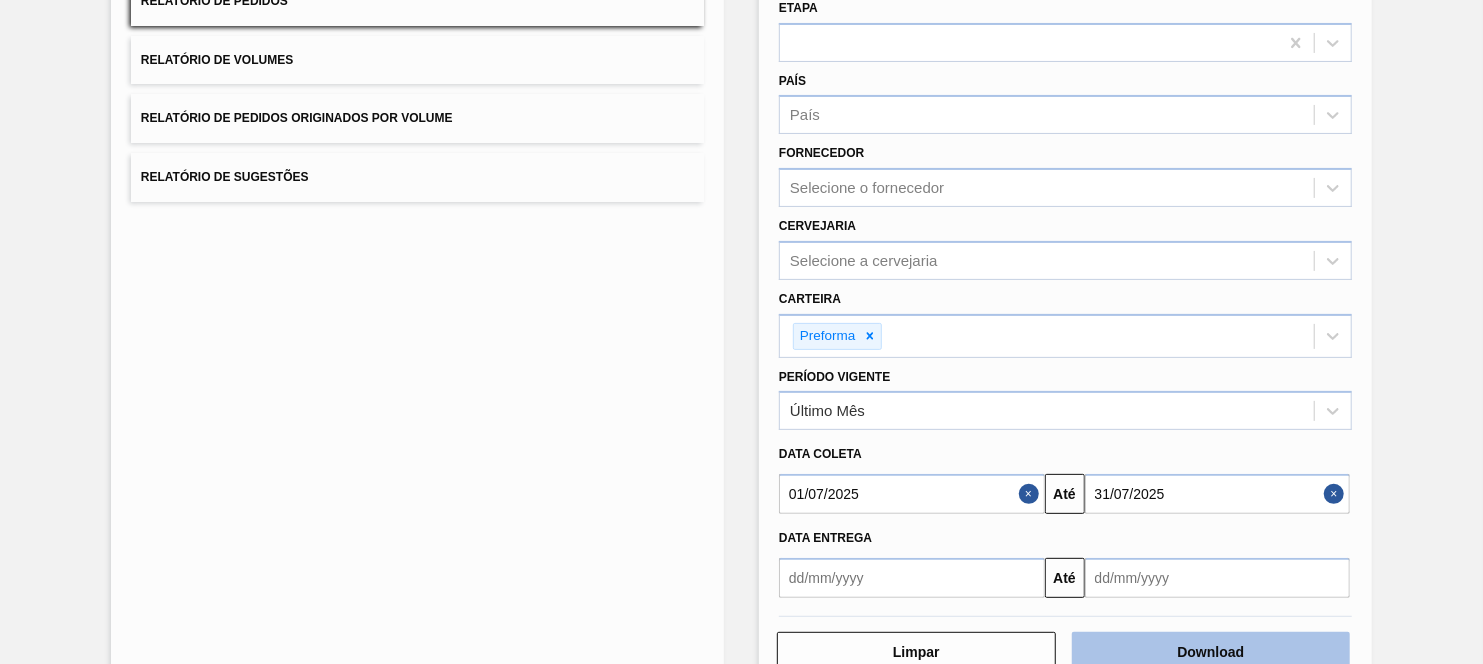 click on "Download" at bounding box center [1211, 652] 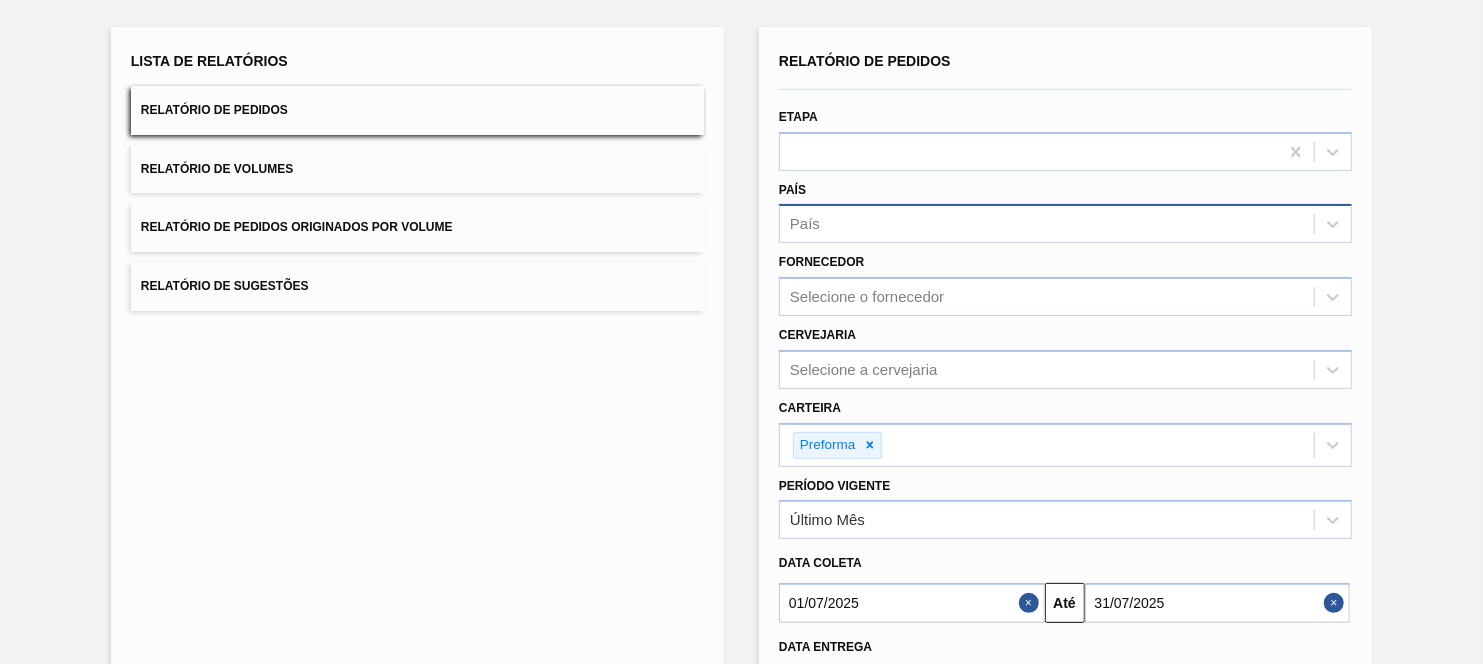 scroll, scrollTop: 0, scrollLeft: 0, axis: both 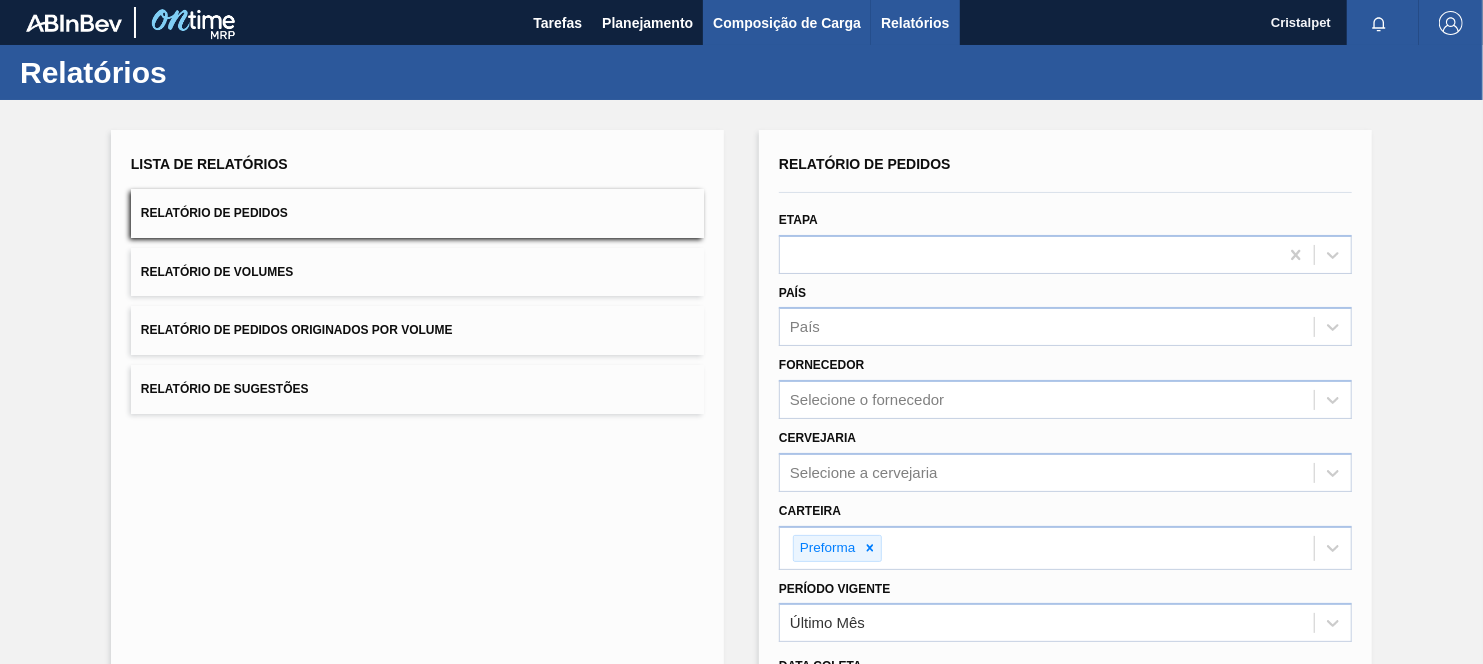click on "Composição de Carga" at bounding box center [787, 23] 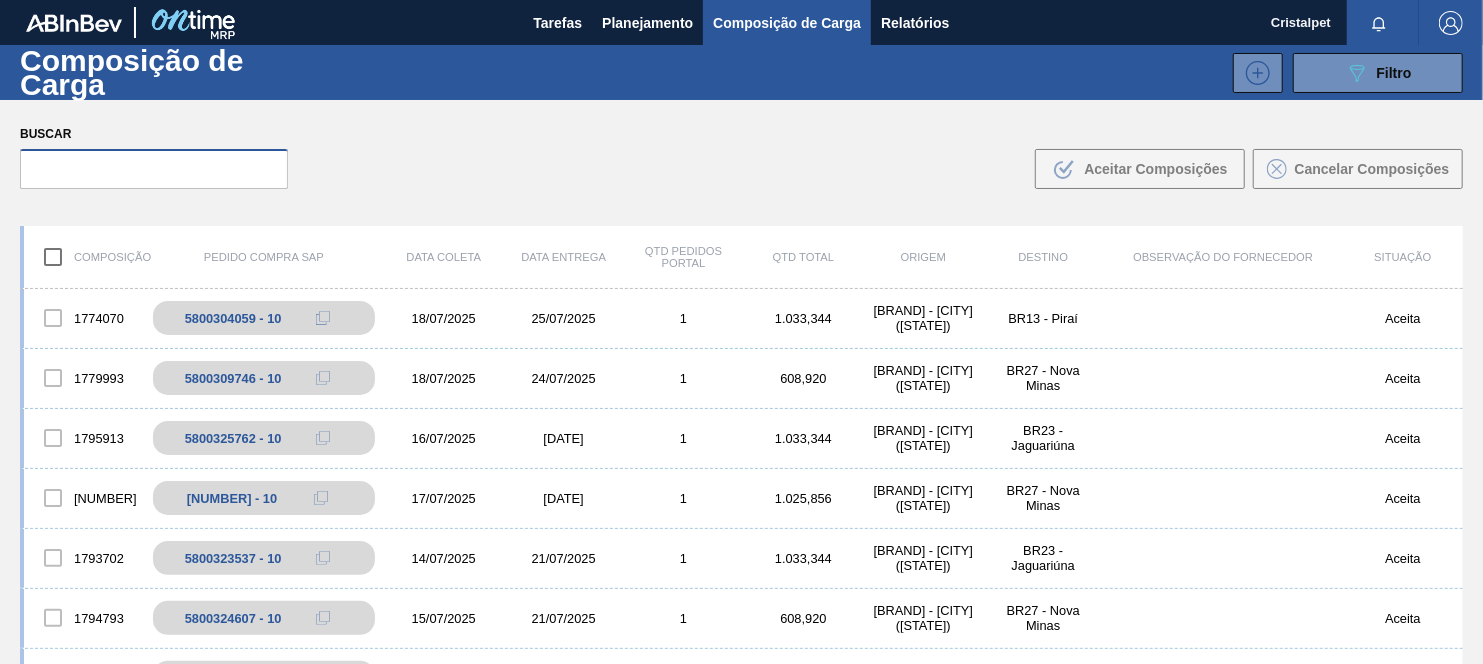click at bounding box center [154, 169] 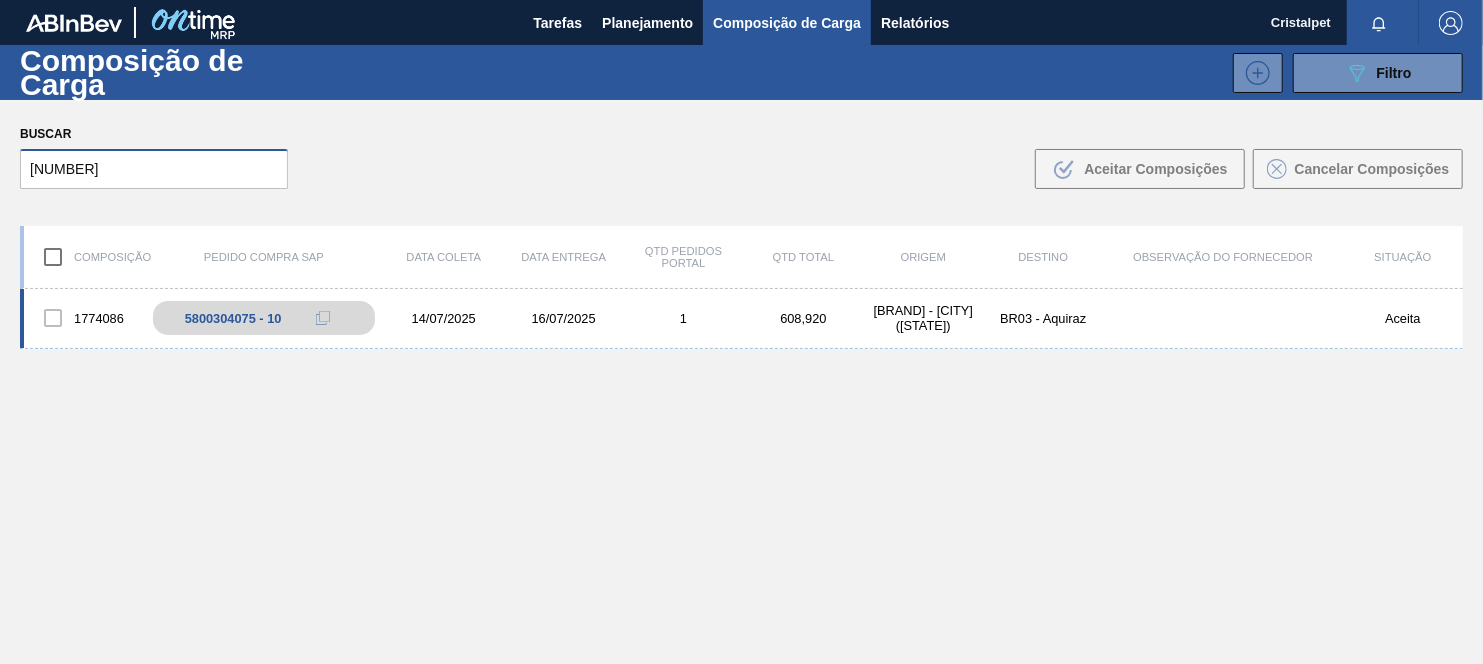 type on "[NUMBER]" 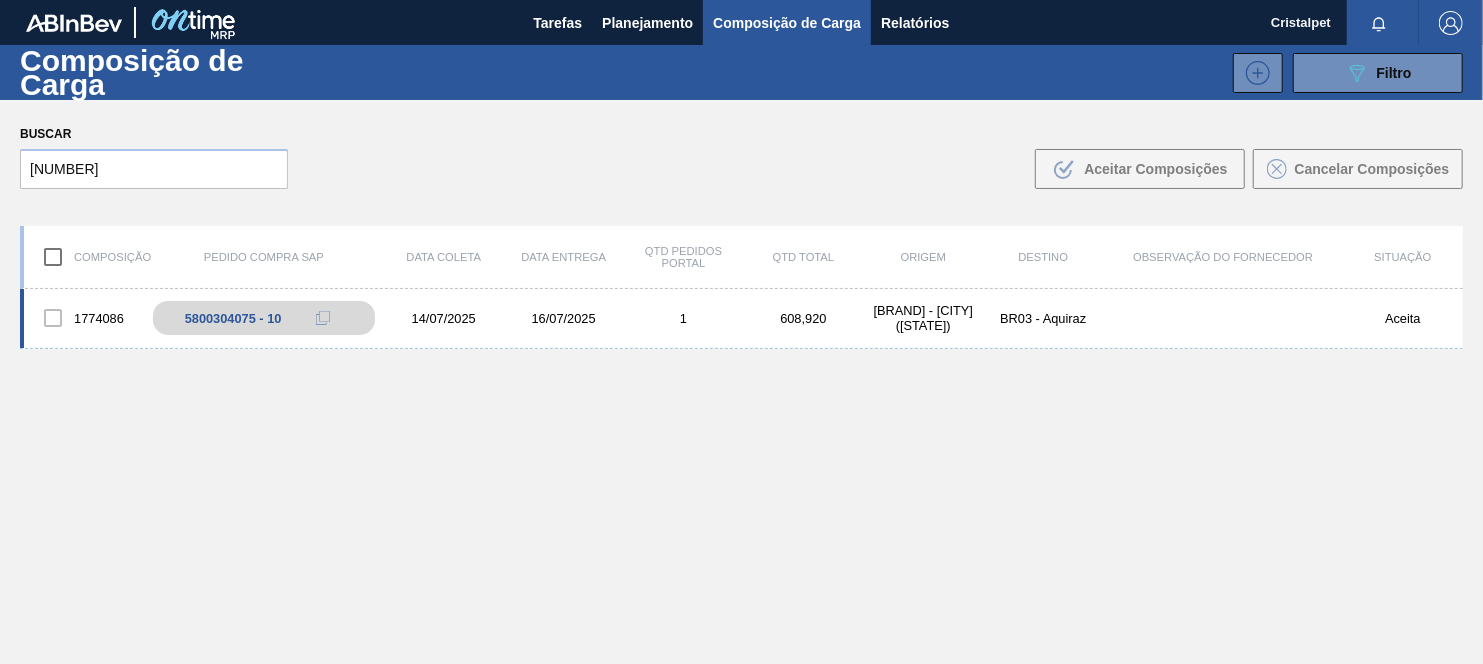 click on "14/07/2025" at bounding box center [444, 318] 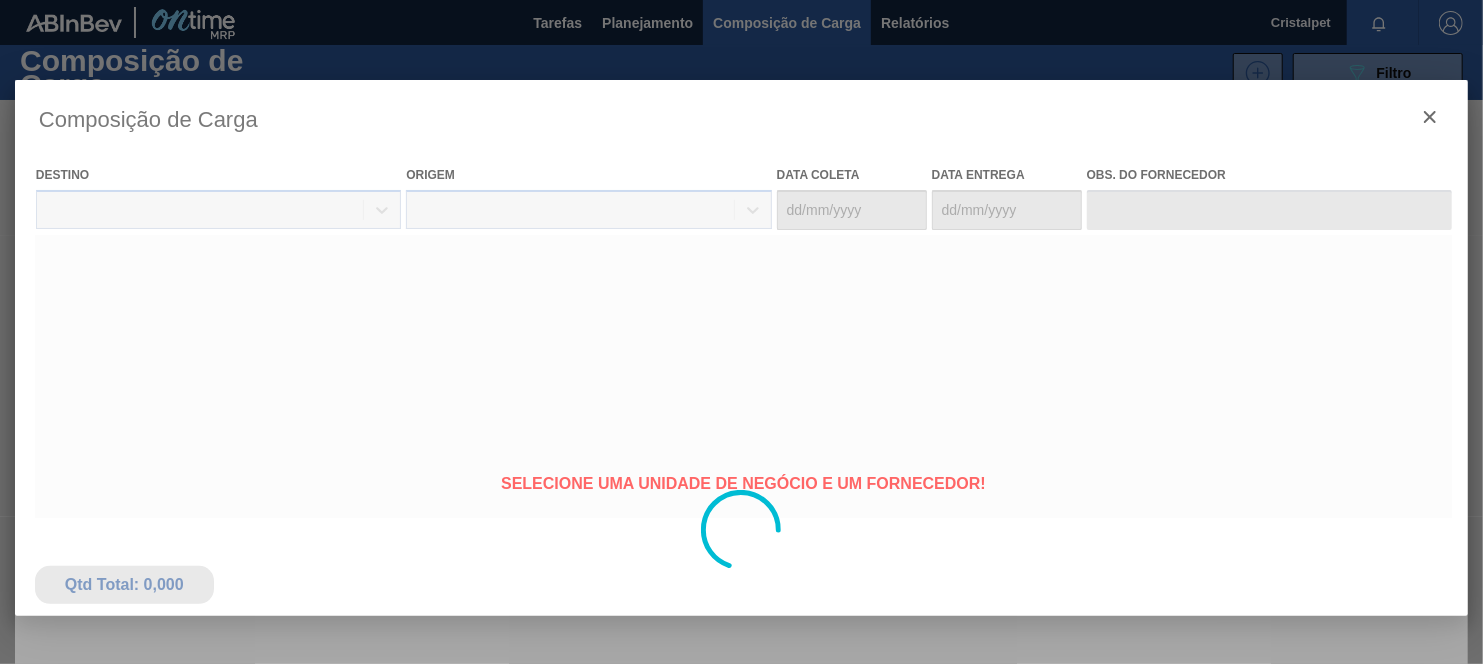 type on "14/07/2025" 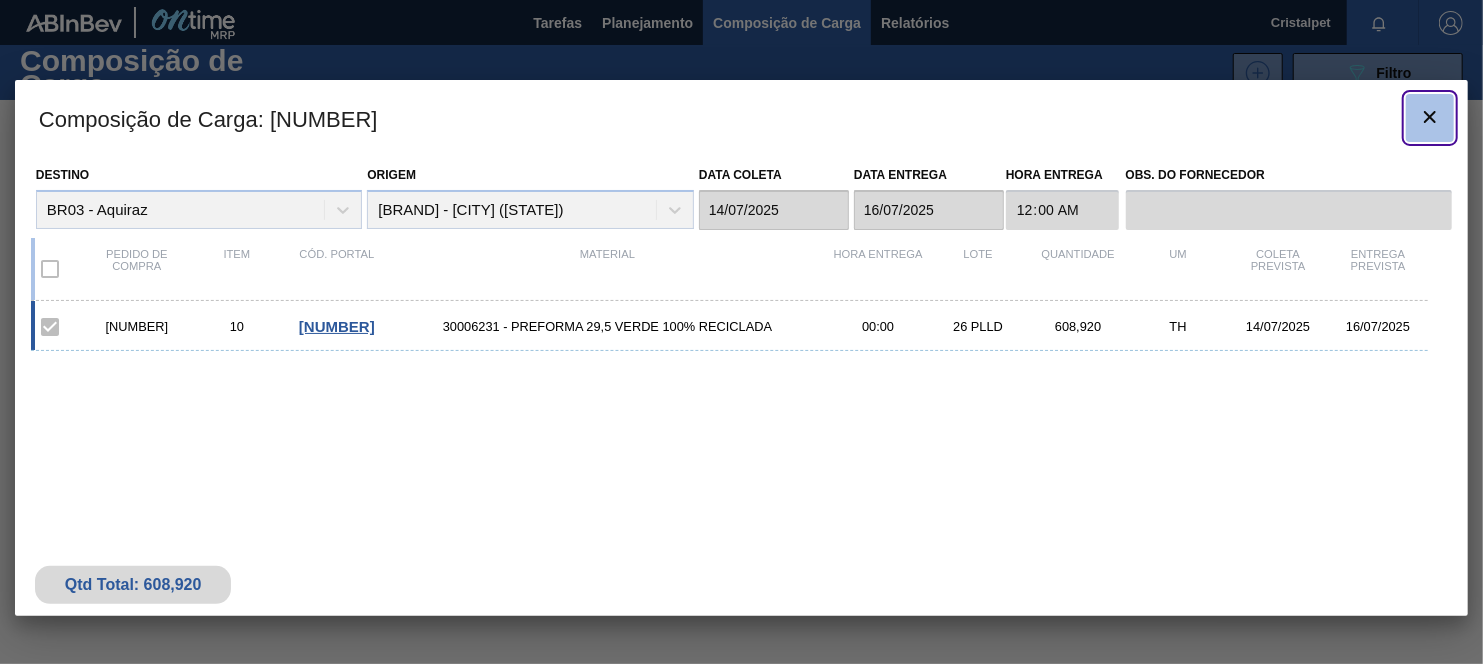 click at bounding box center (1430, 118) 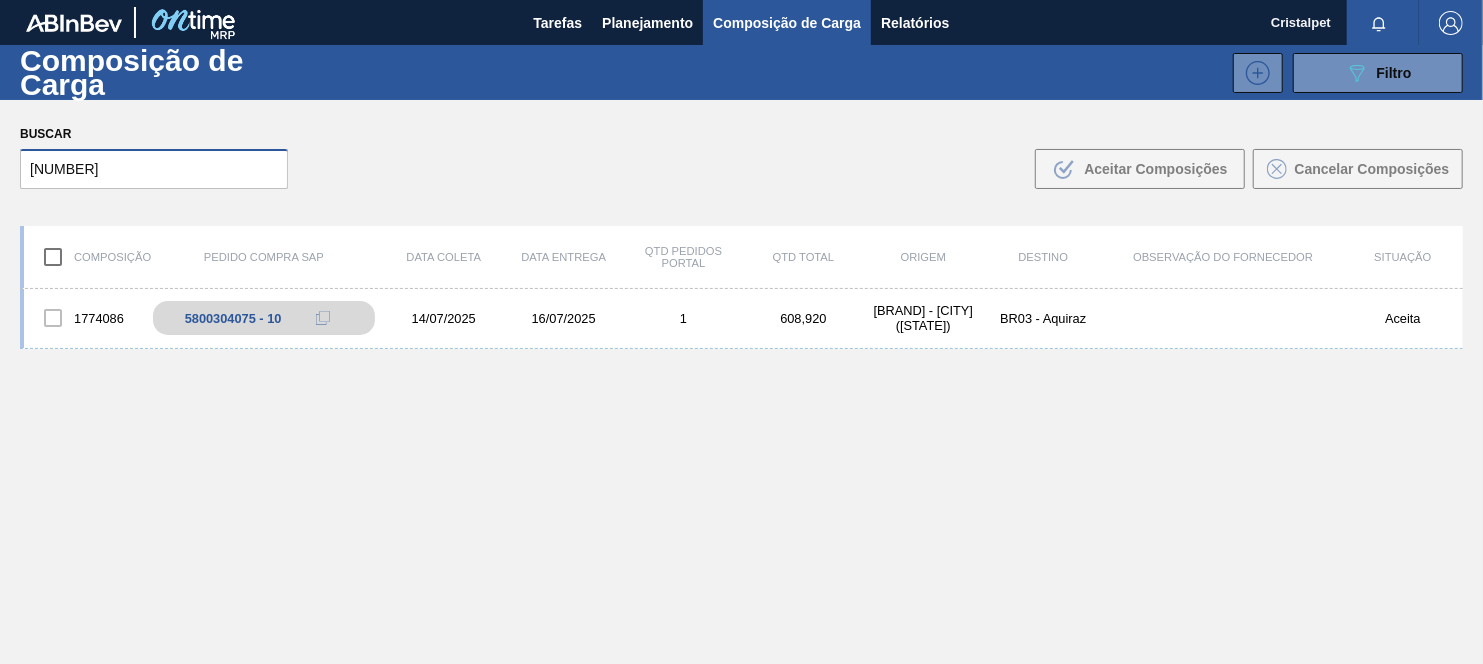 drag, startPoint x: 70, startPoint y: 168, endPoint x: 92, endPoint y: 167, distance: 22.022715 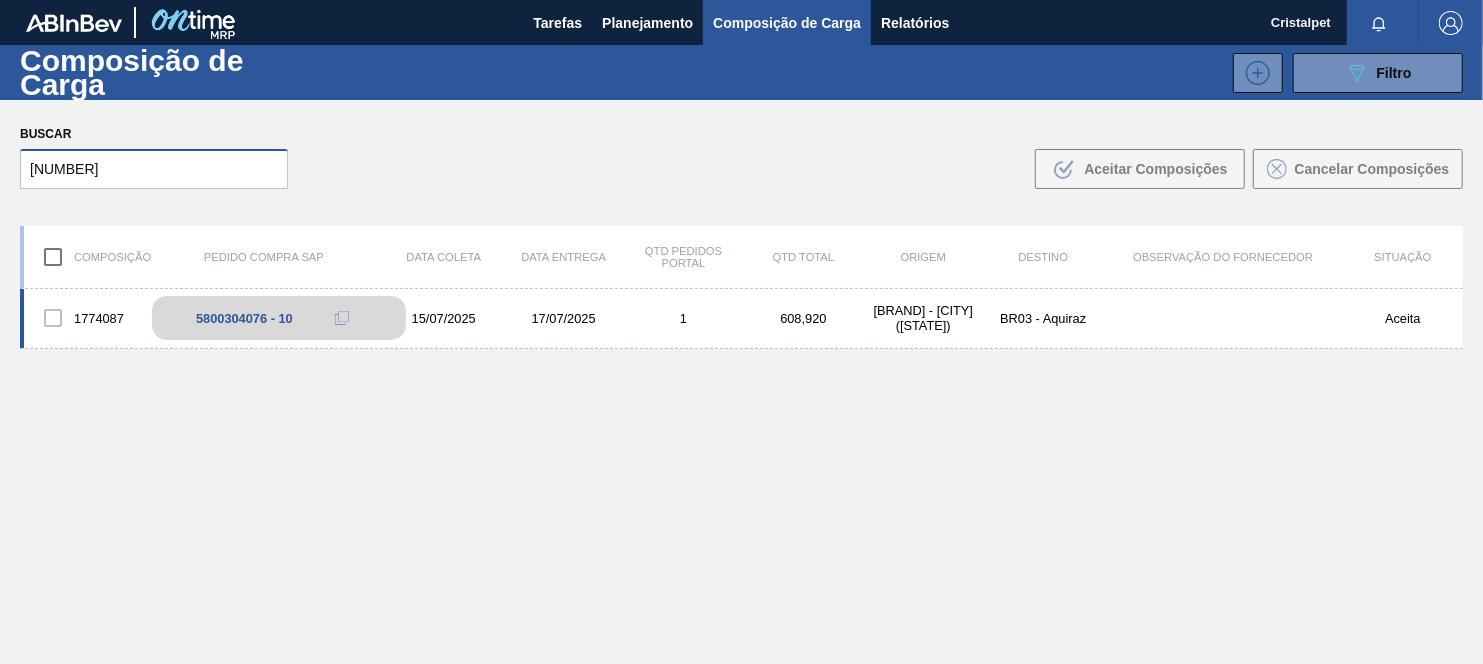 type on "[NUMBER]" 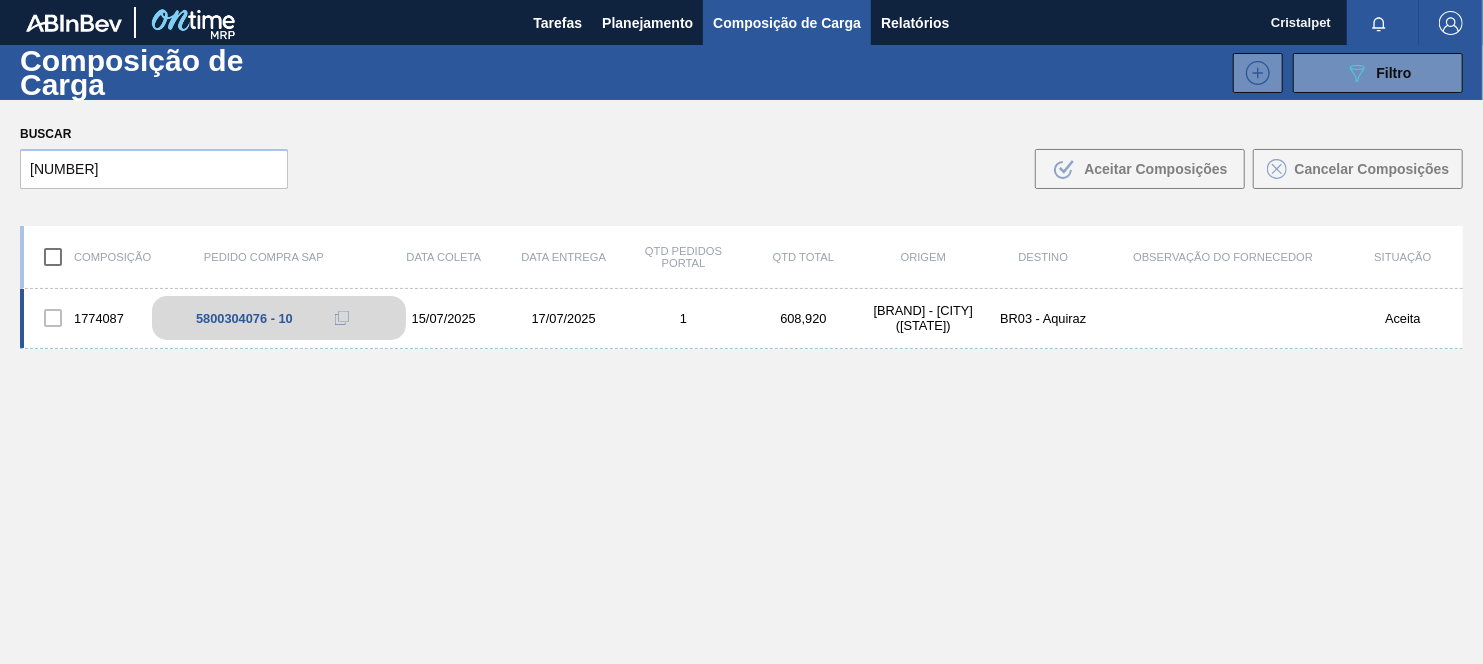 click on "5800304076 - 10" at bounding box center (279, 318) 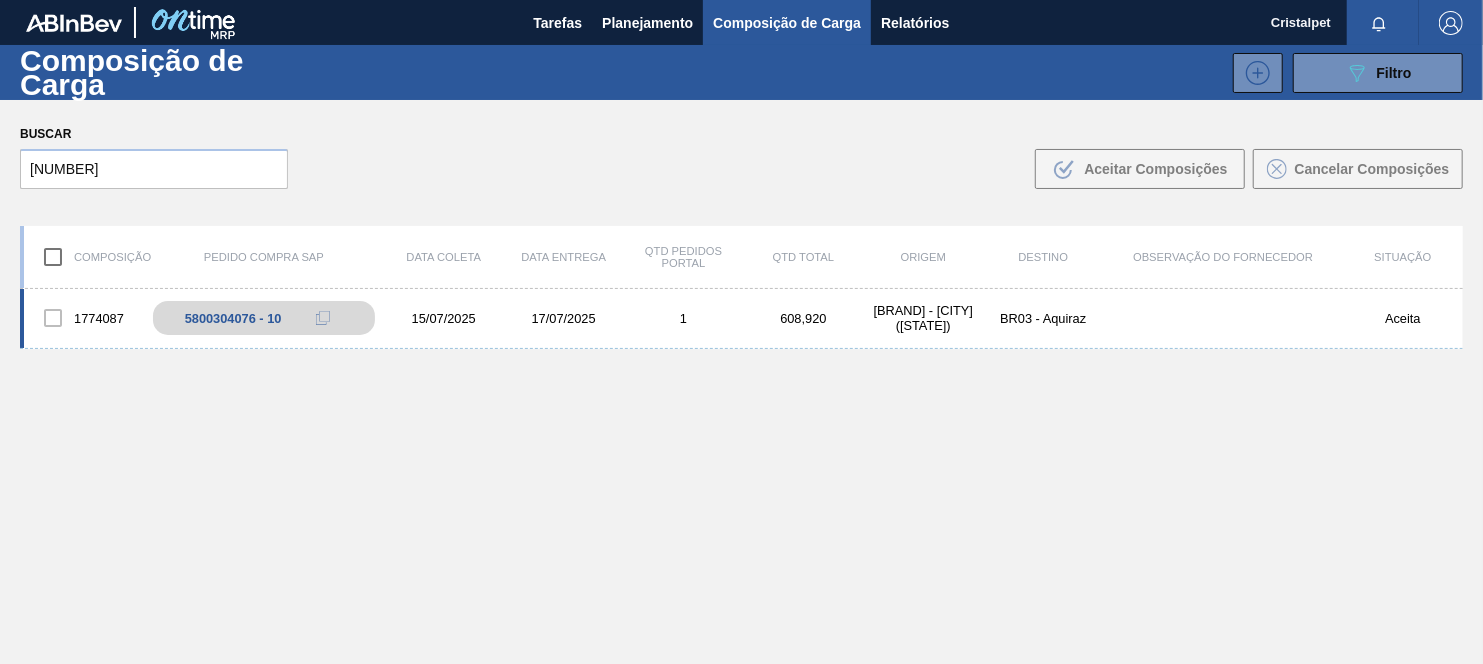 click on "17/07/2025" at bounding box center (564, 318) 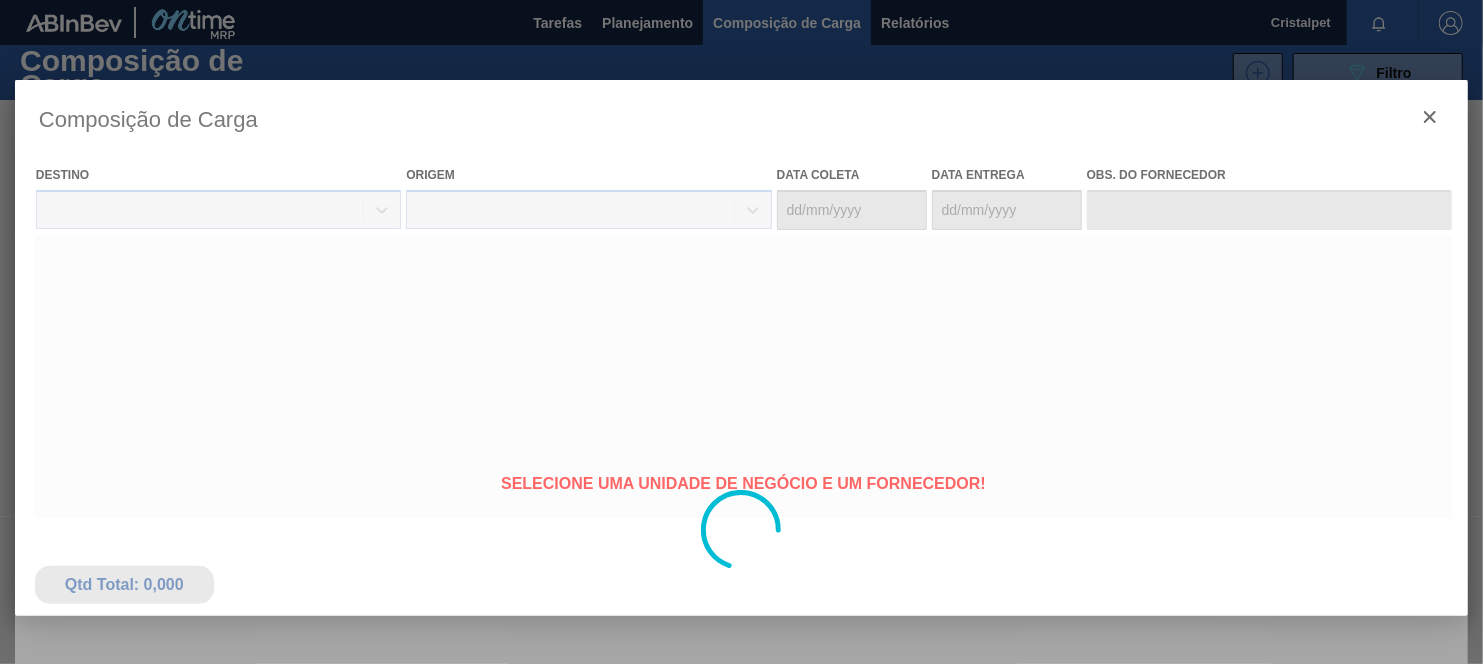 type on "15/07/2025" 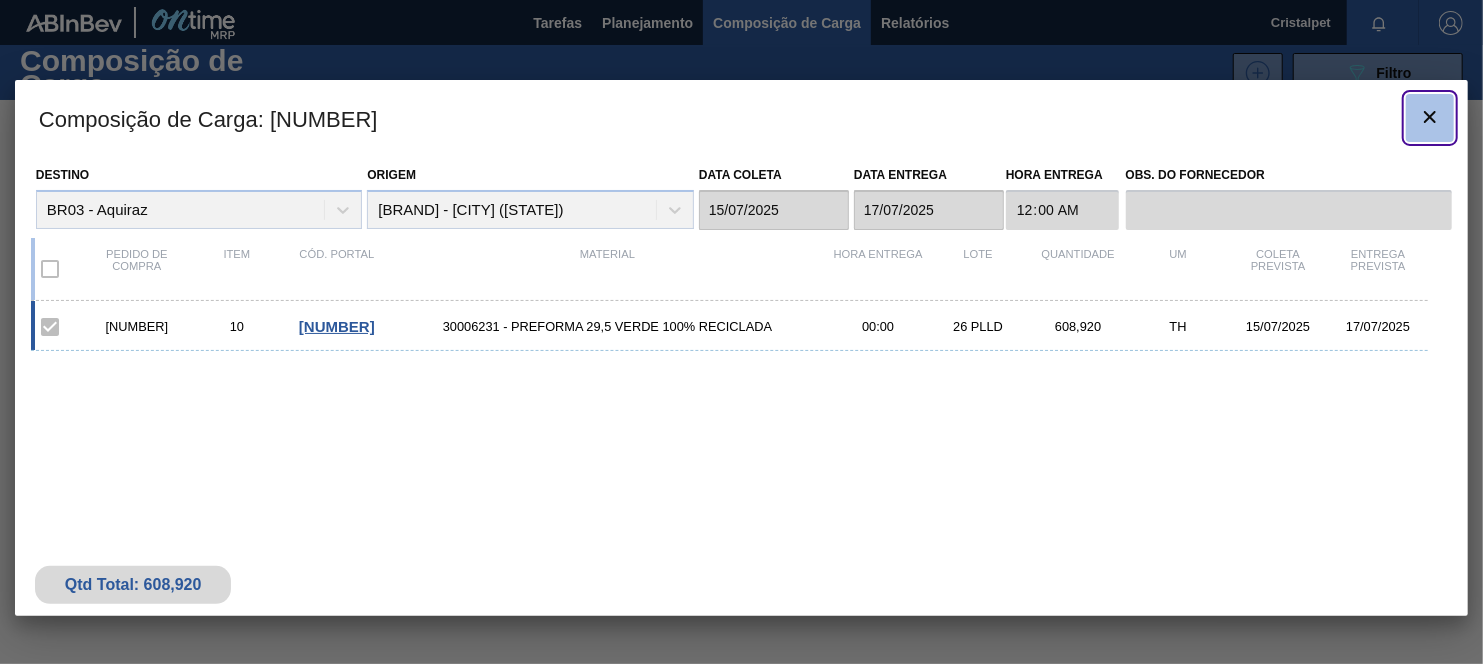 click 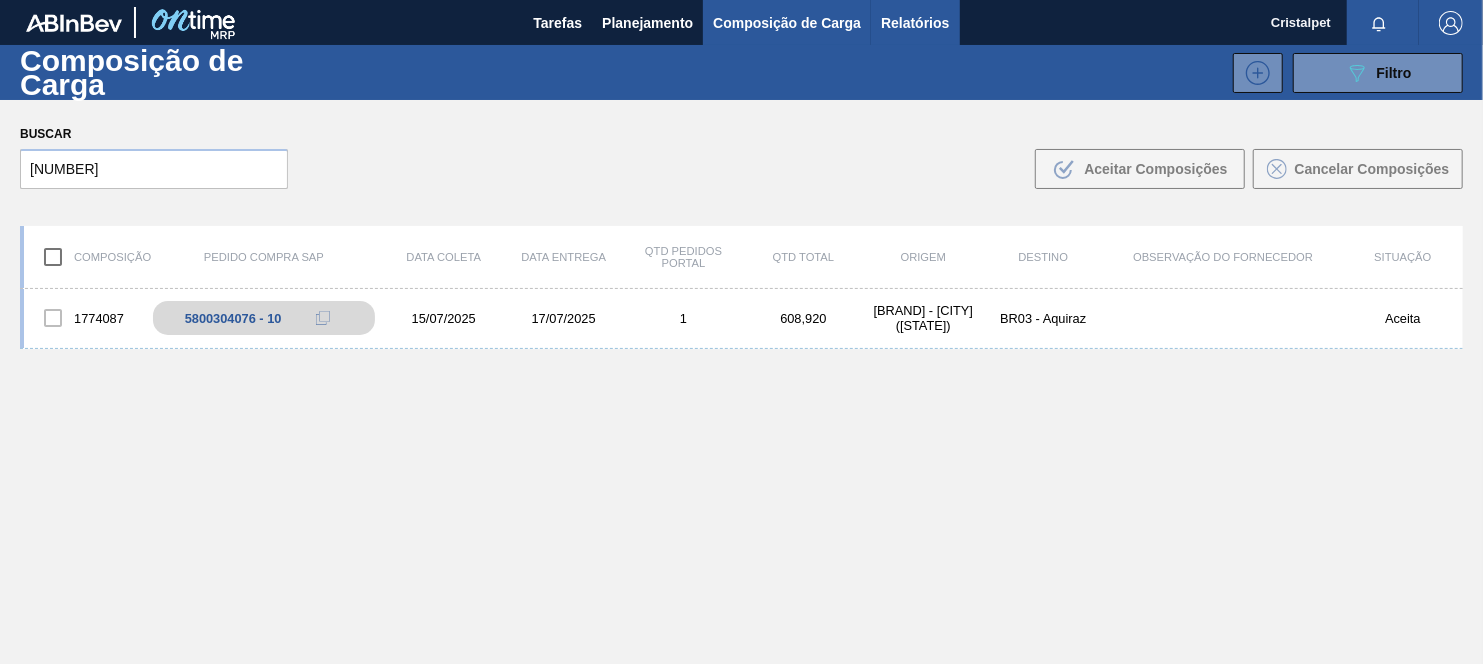 click on "Relatórios" at bounding box center (915, 23) 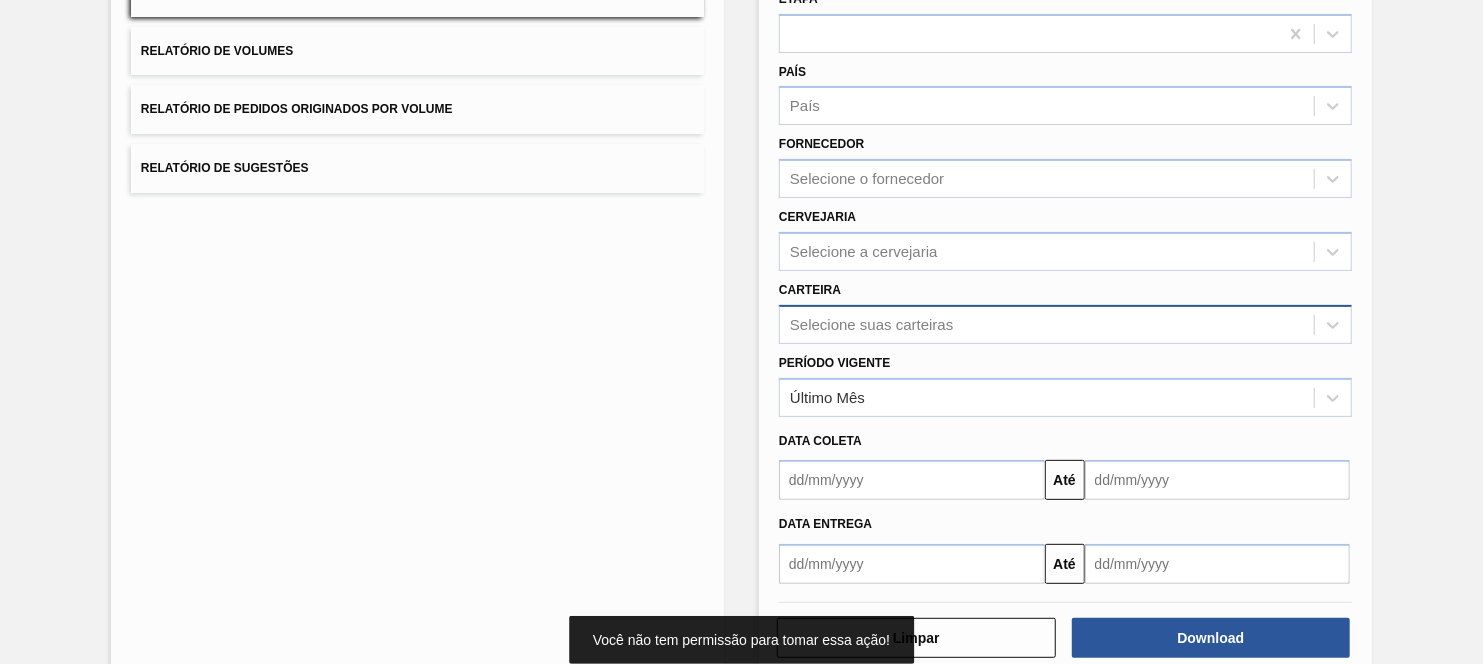 scroll, scrollTop: 222, scrollLeft: 0, axis: vertical 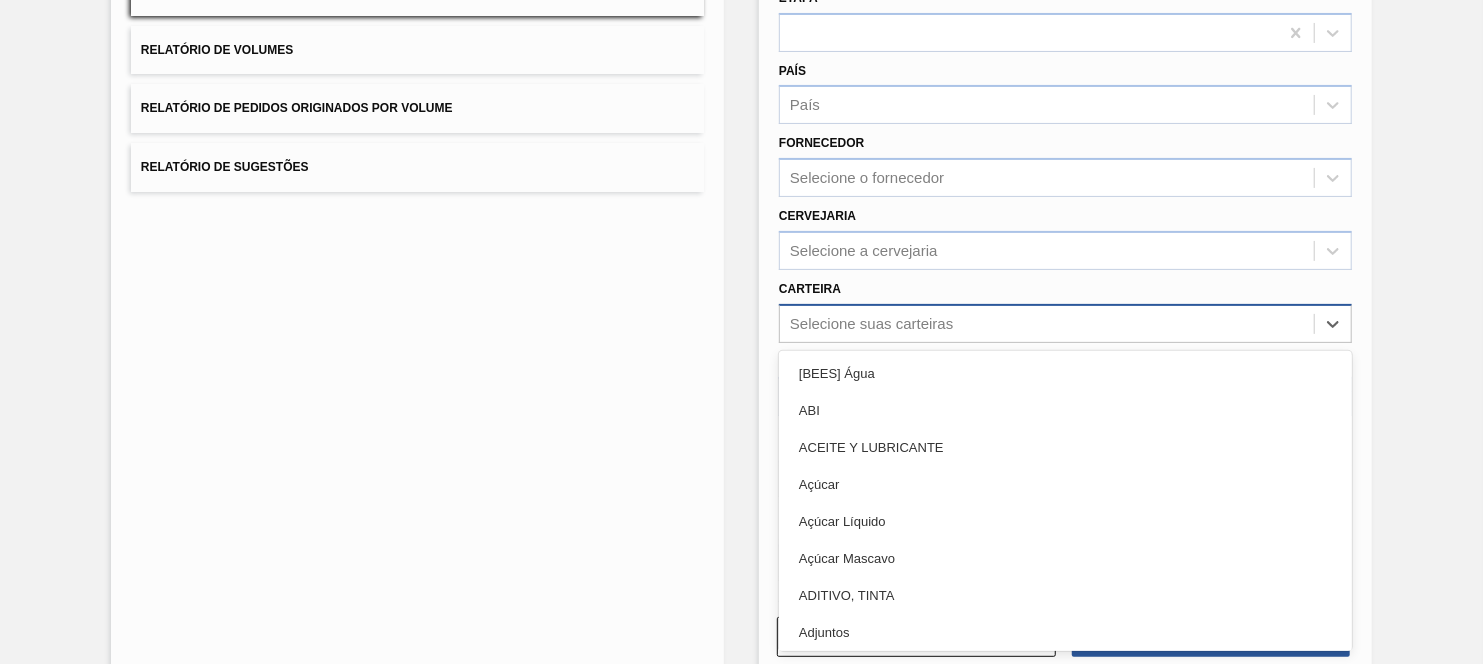 click on "Selecione suas carteiras" at bounding box center [1065, 323] 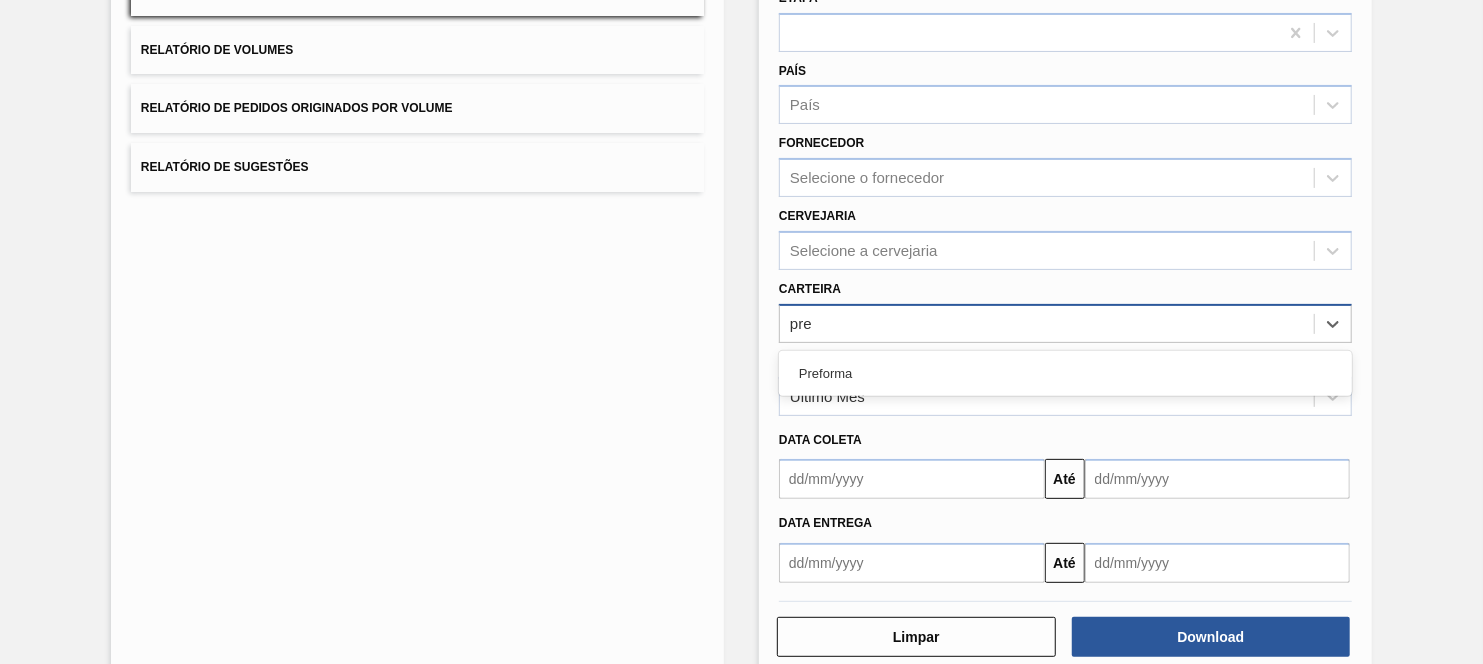 type on "pref" 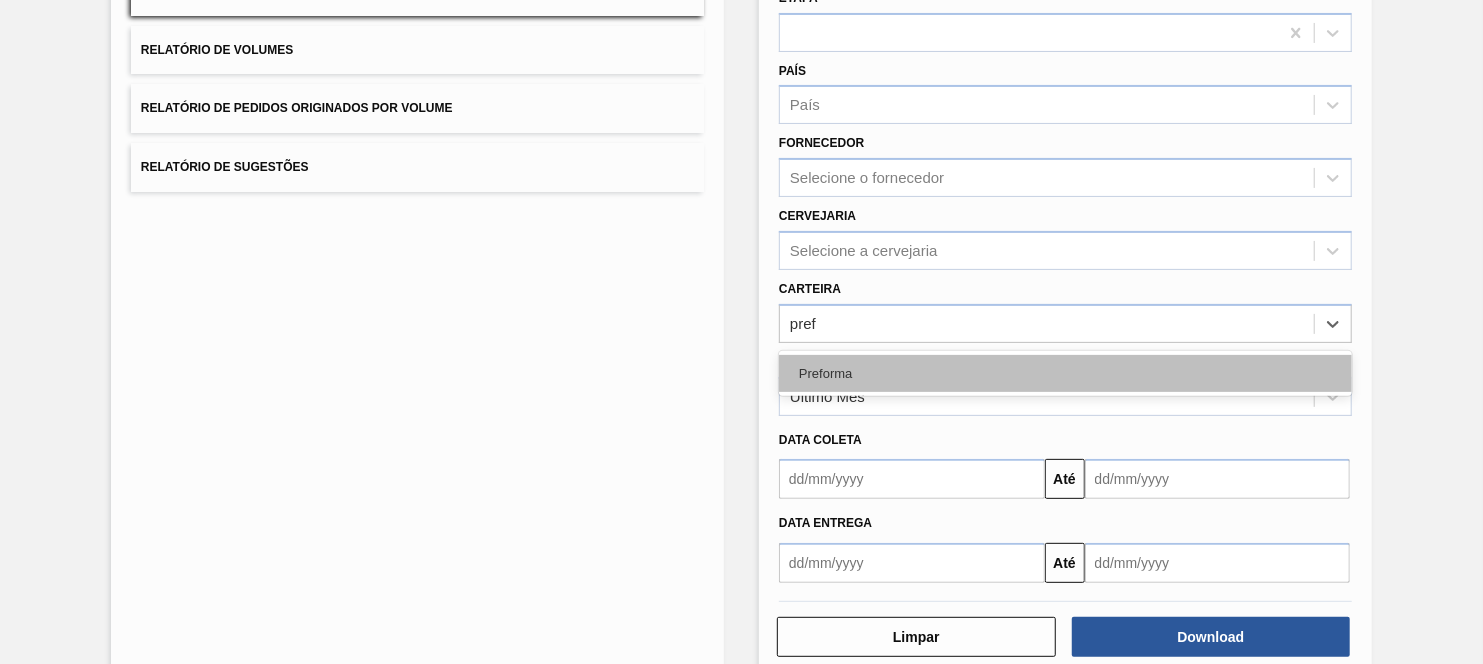 click on "Preforma" at bounding box center (1065, 373) 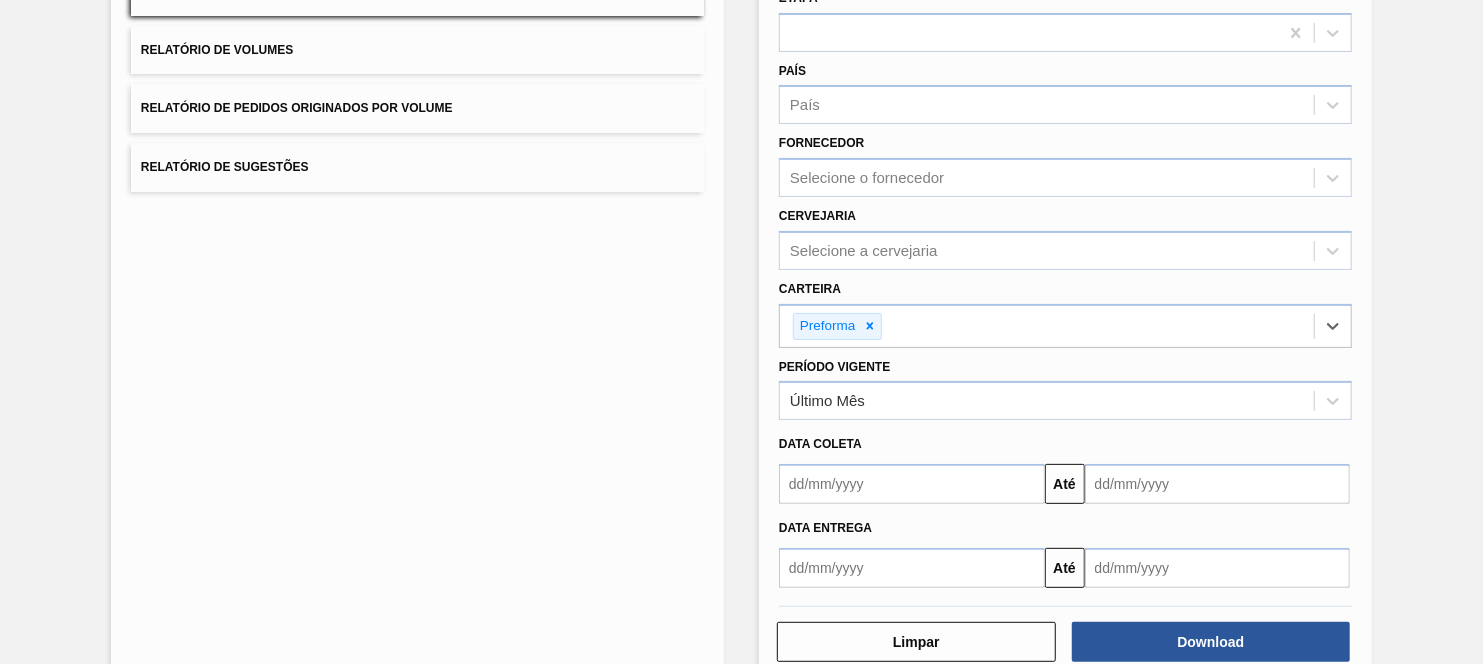 click at bounding box center (912, 484) 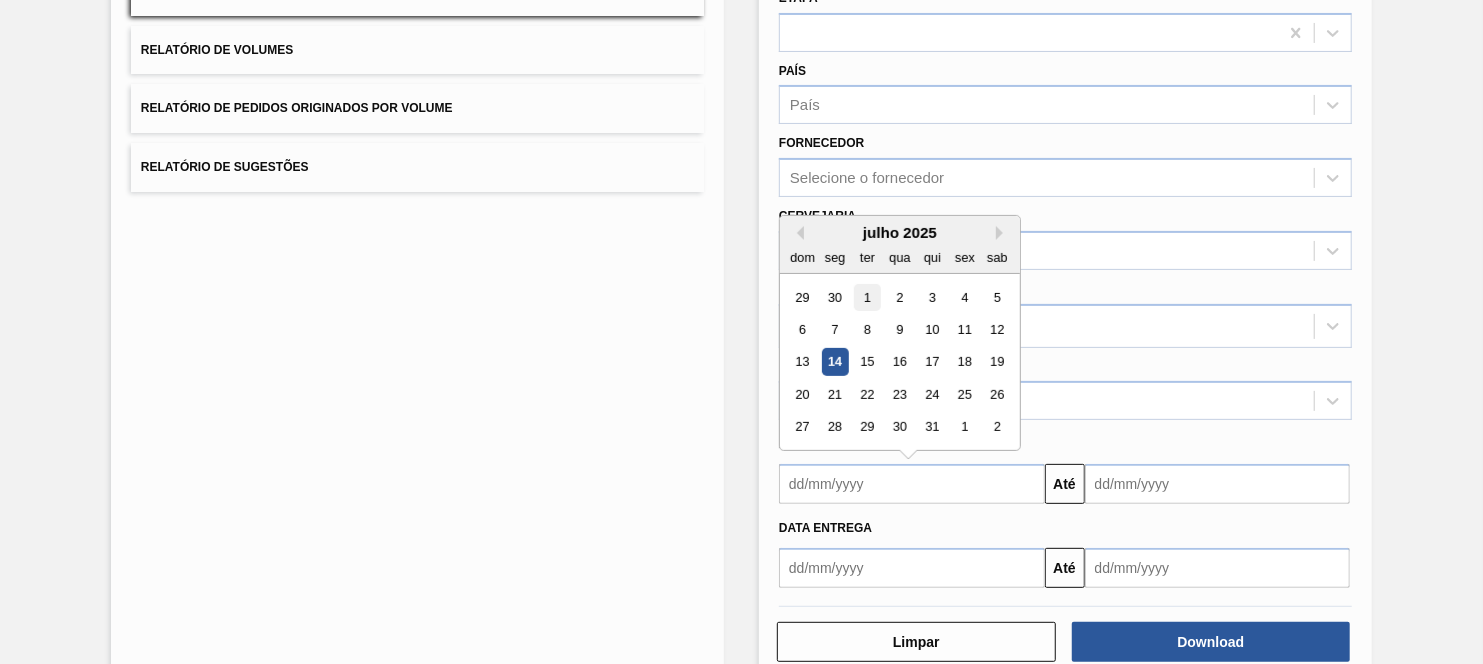 click on "1" at bounding box center (867, 297) 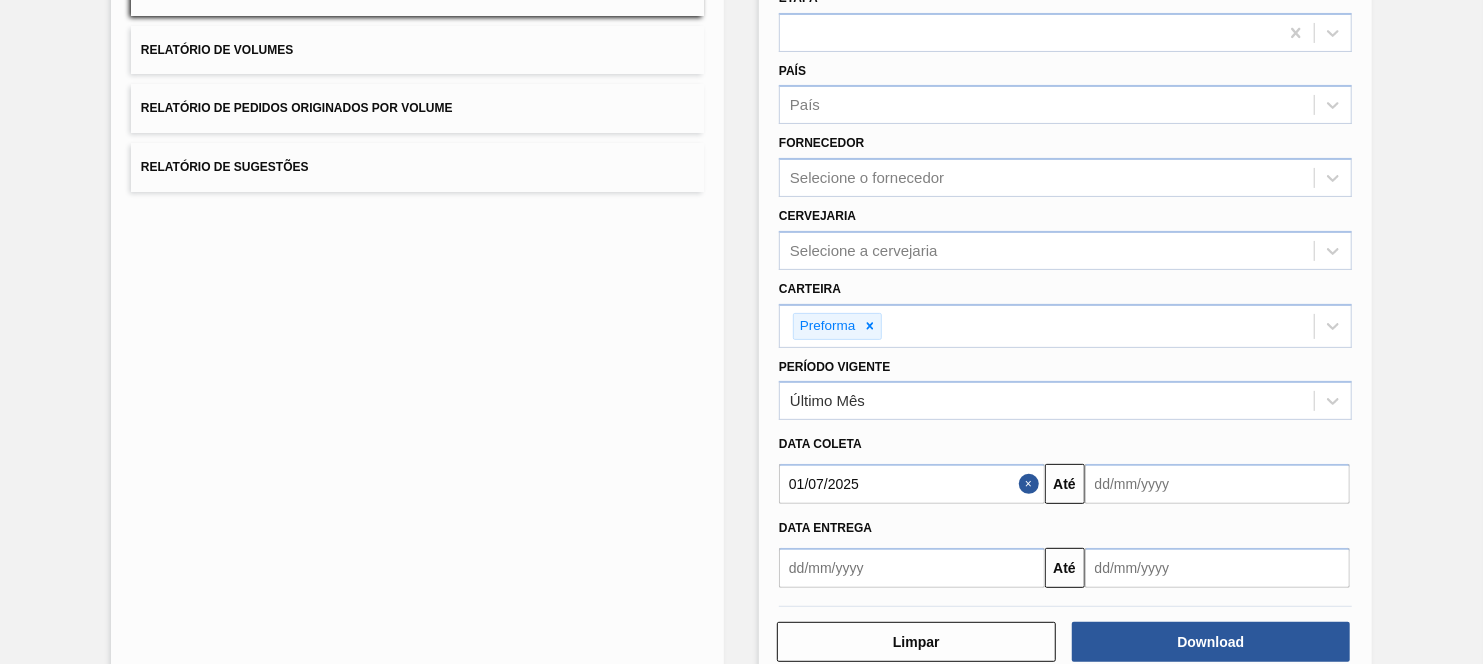 type on "01/07/2025" 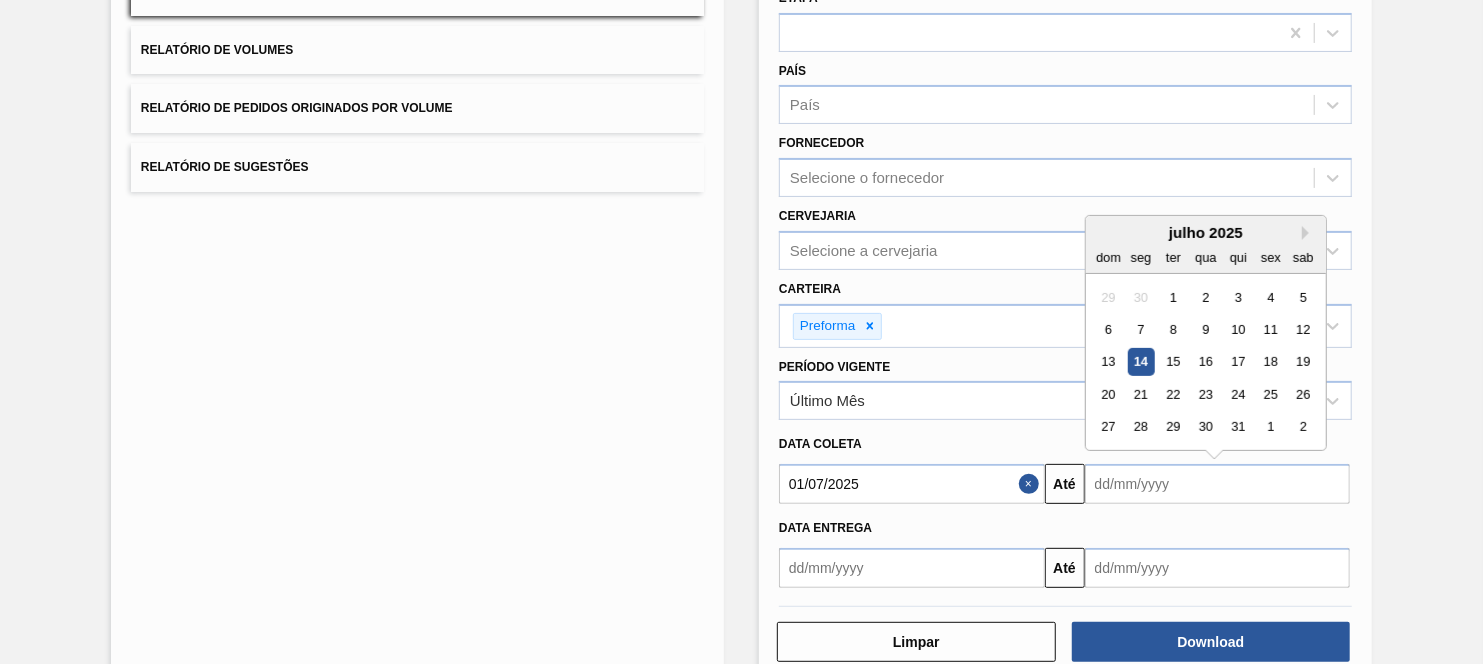 type on "31/07/2025" 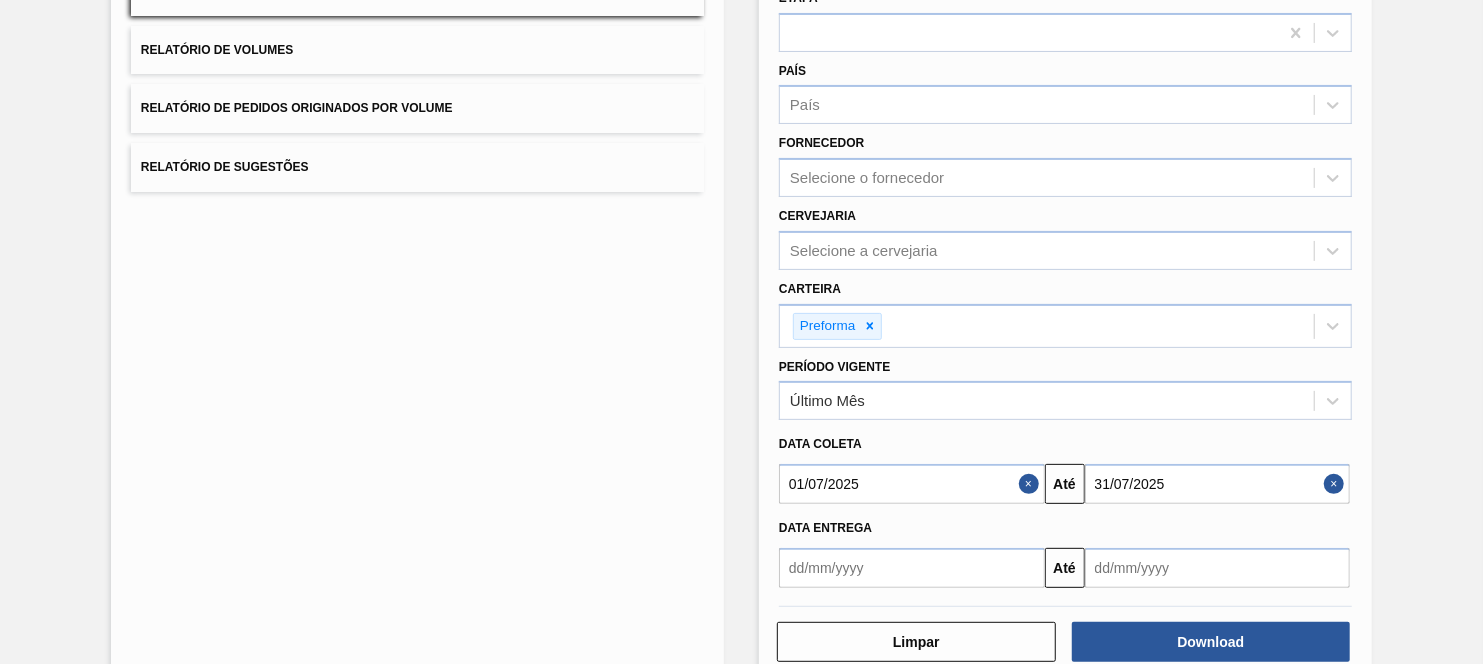 click on "Limpar Download" at bounding box center [1065, 639] 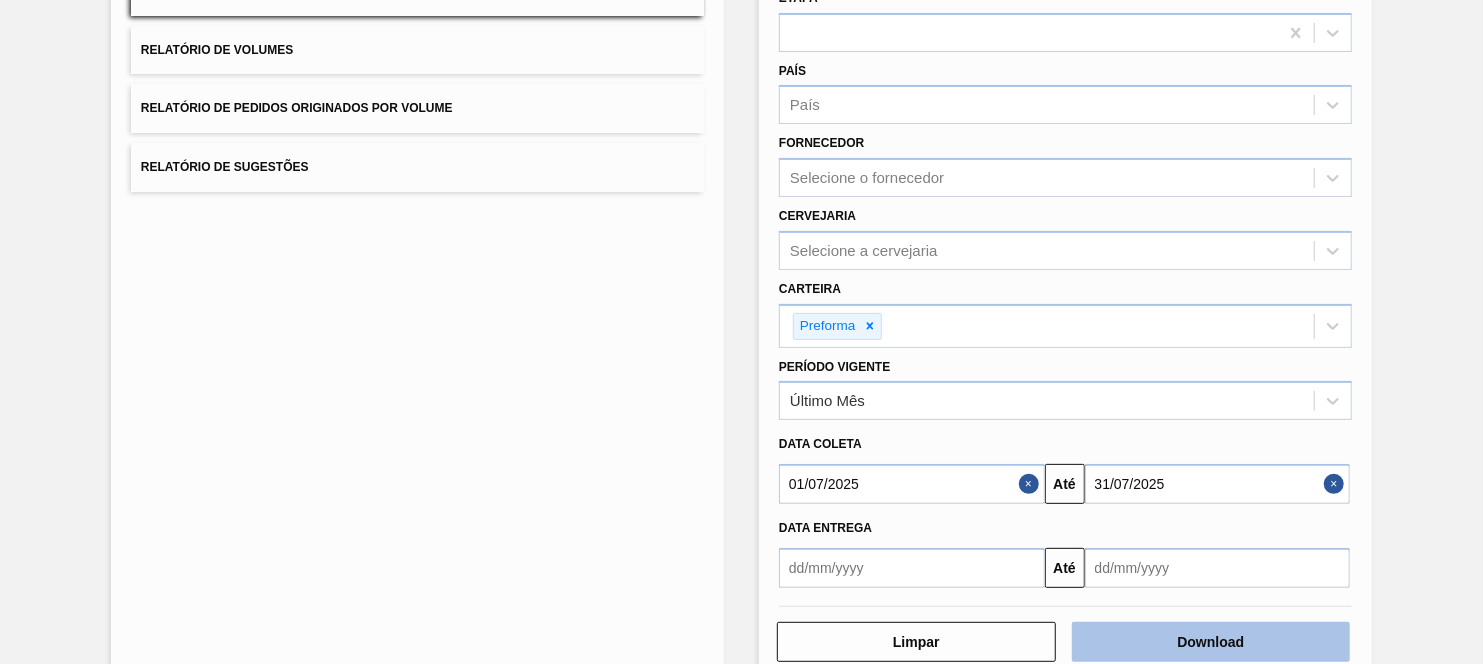 drag, startPoint x: 1187, startPoint y: 616, endPoint x: 1206, endPoint y: 642, distance: 32.202484 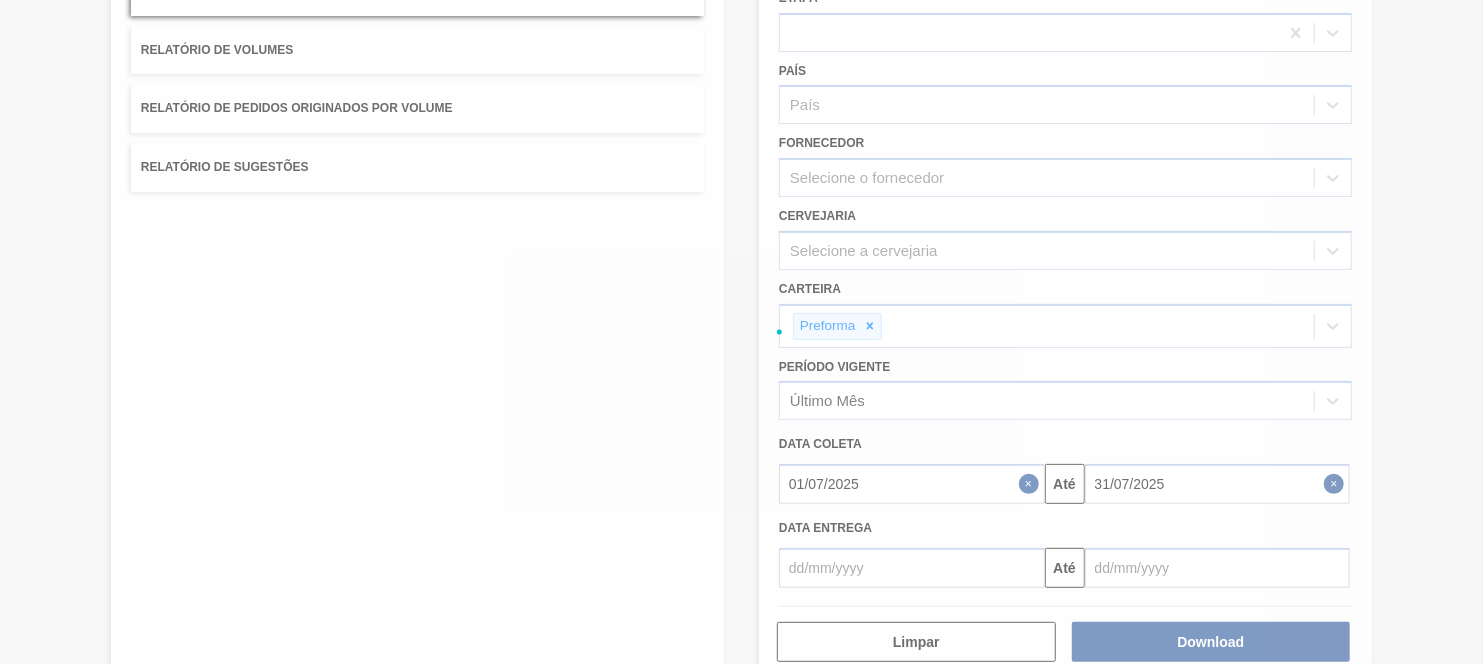 drag, startPoint x: 1206, startPoint y: 642, endPoint x: 1224, endPoint y: 631, distance: 21.095022 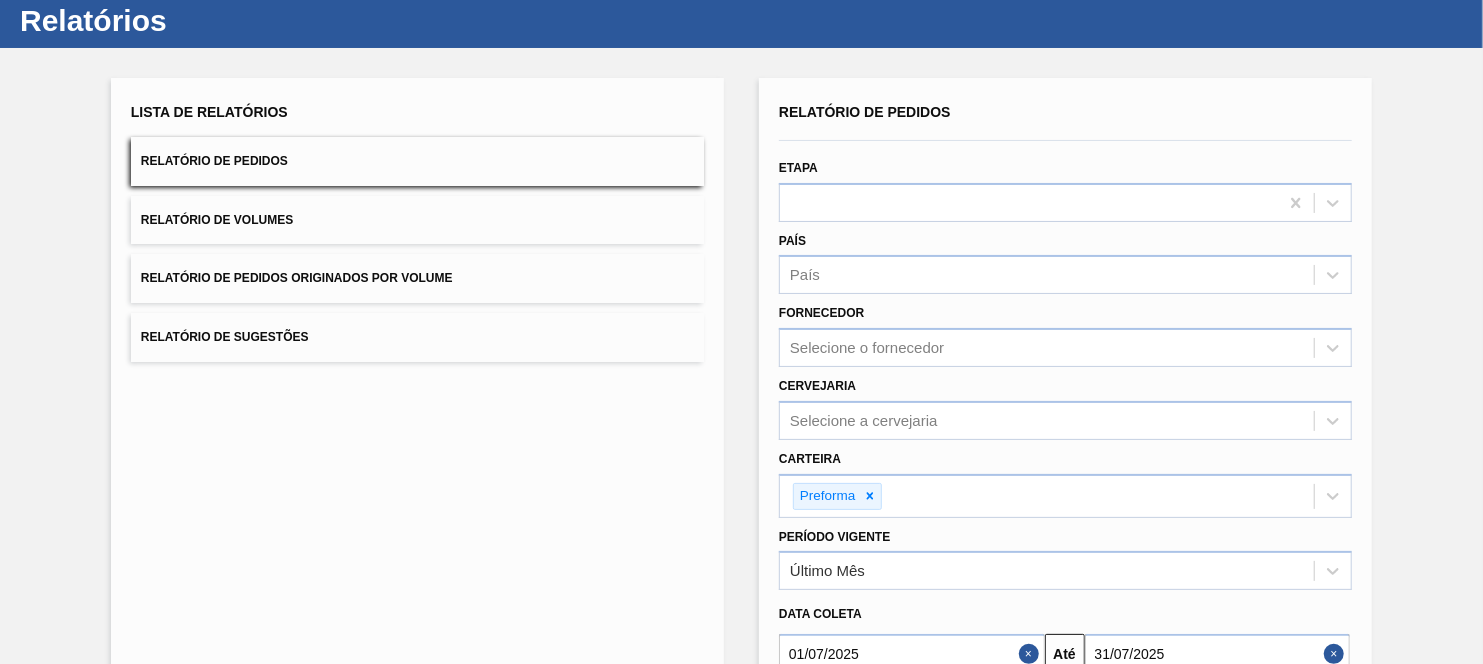 scroll, scrollTop: 0, scrollLeft: 0, axis: both 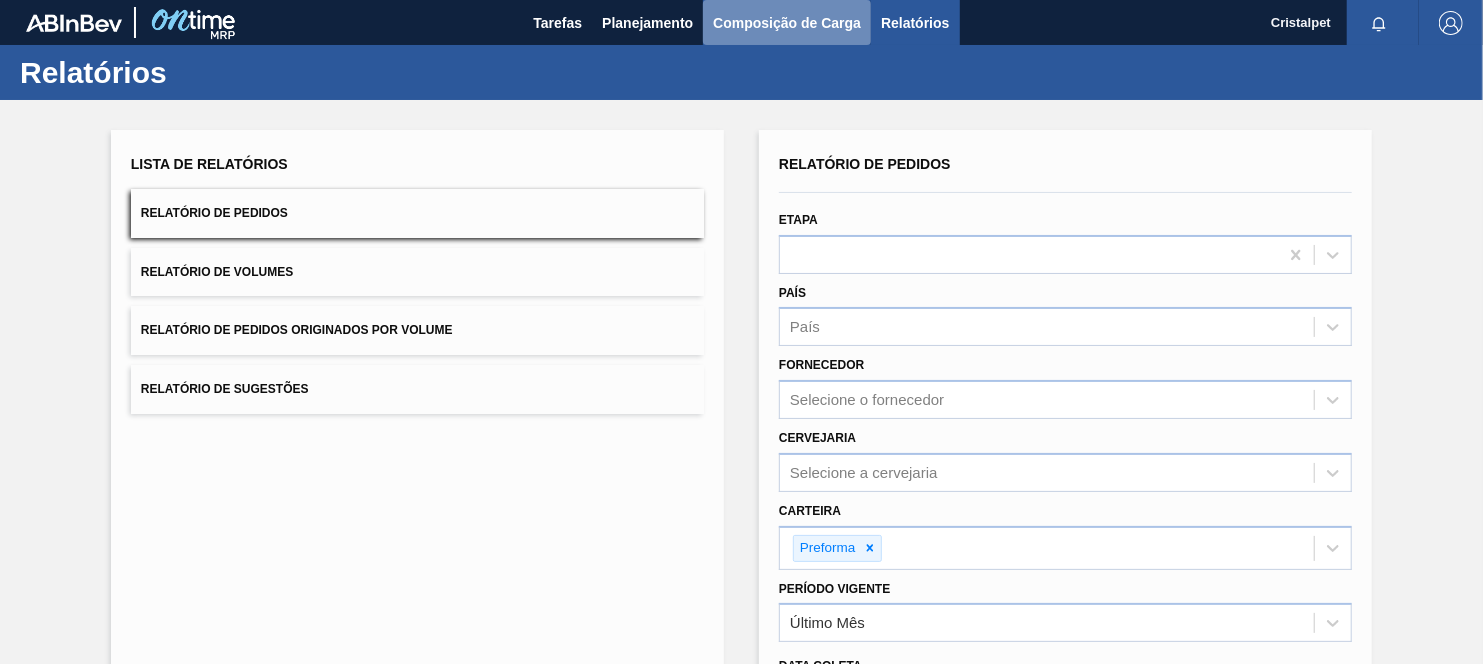 click on "Composição de Carga" at bounding box center [787, 23] 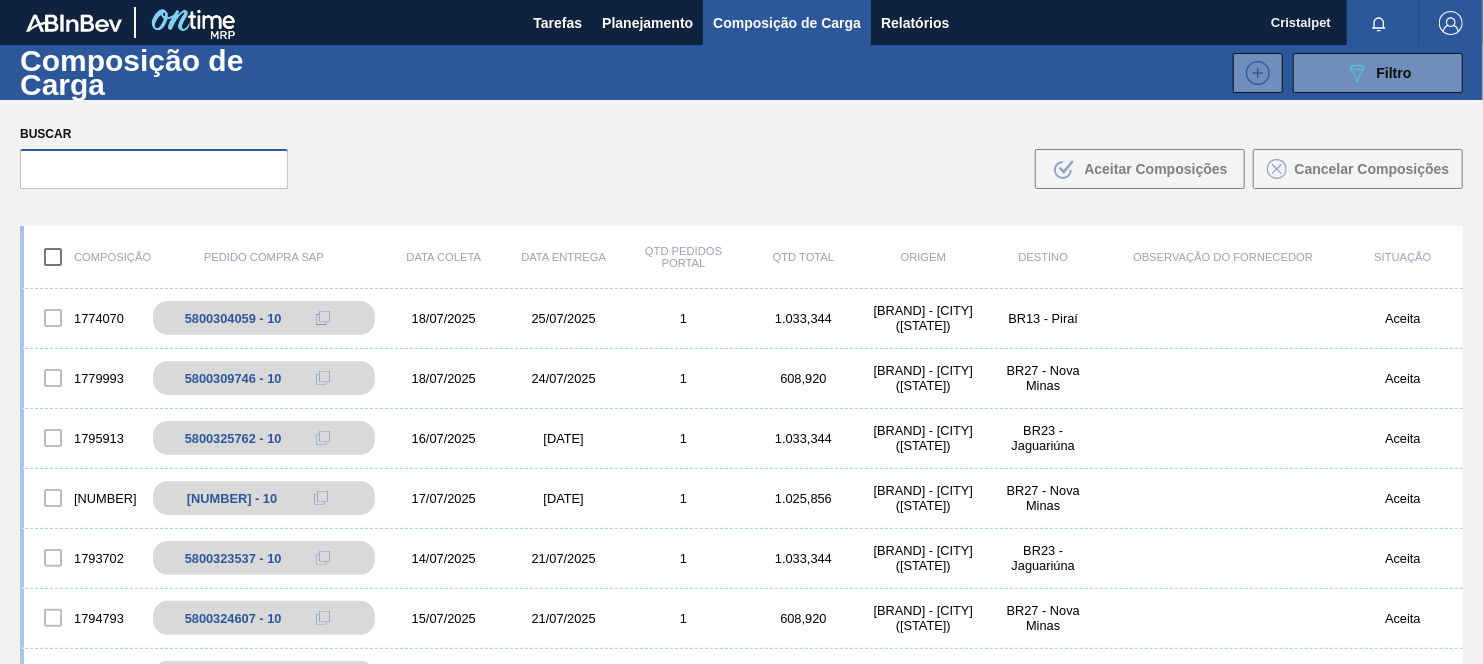 click at bounding box center (154, 169) 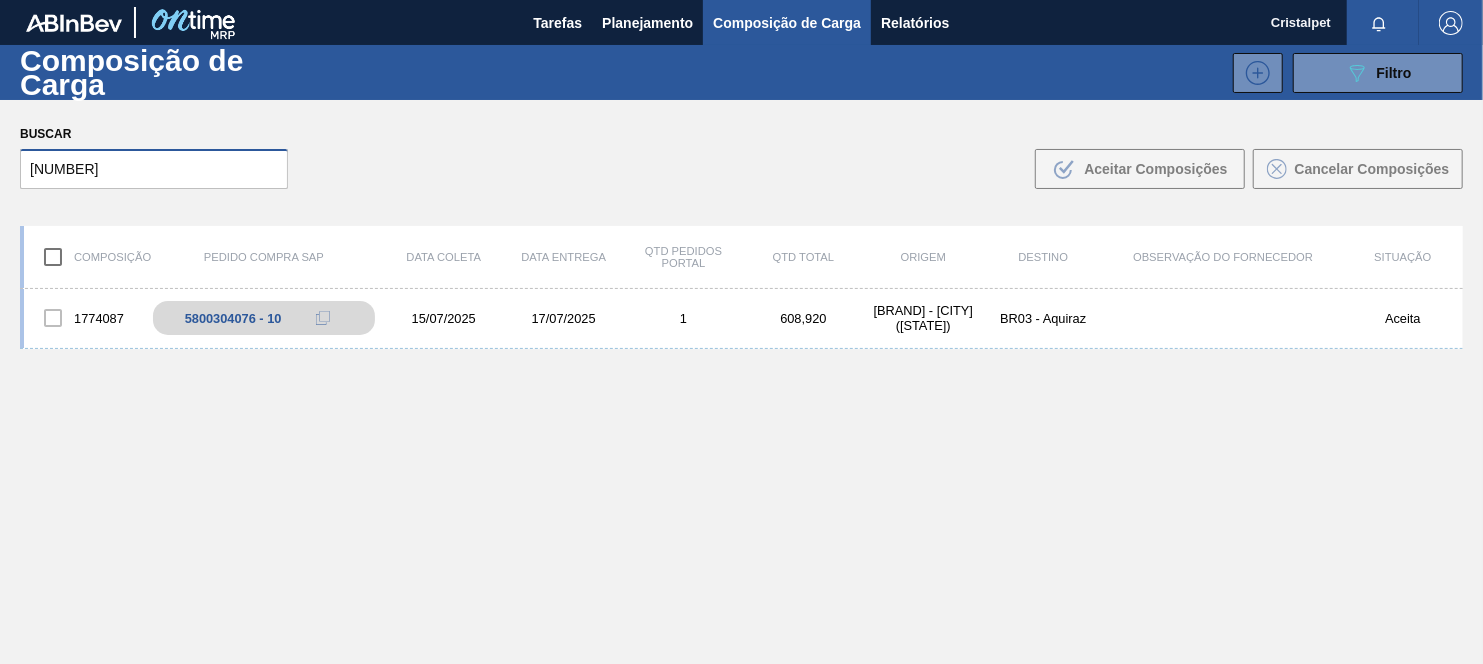 drag, startPoint x: 43, startPoint y: 166, endPoint x: 80, endPoint y: 168, distance: 37.054016 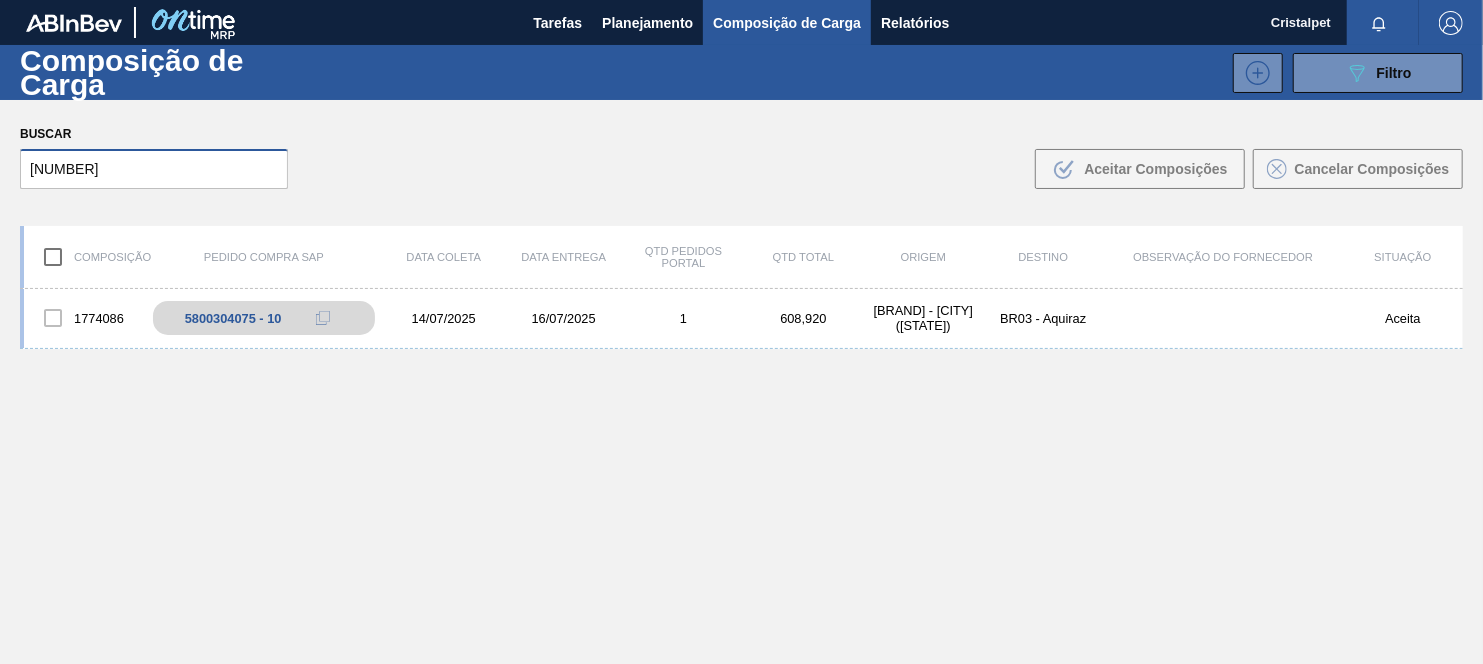 type on "[NUMBER]" 